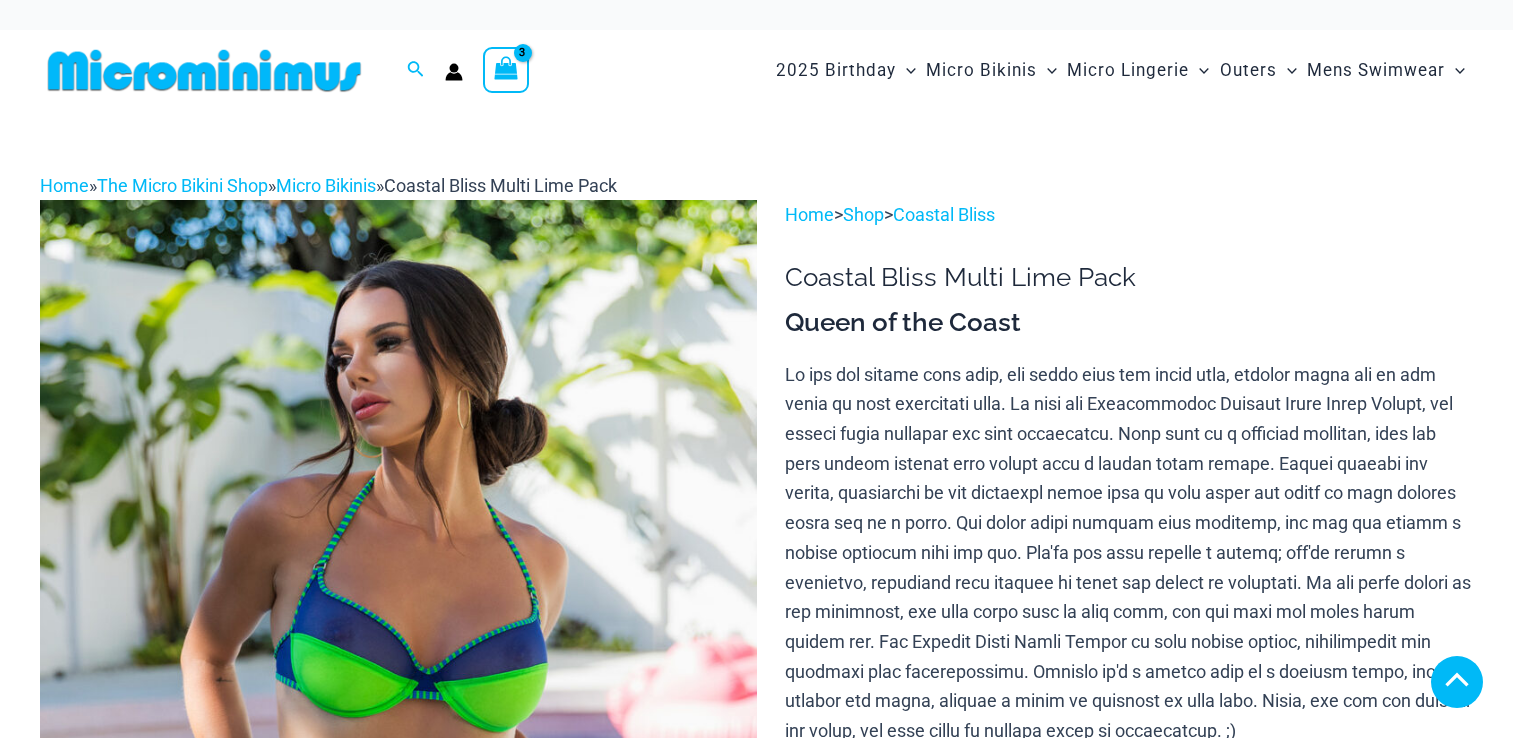 scroll, scrollTop: 904, scrollLeft: 0, axis: vertical 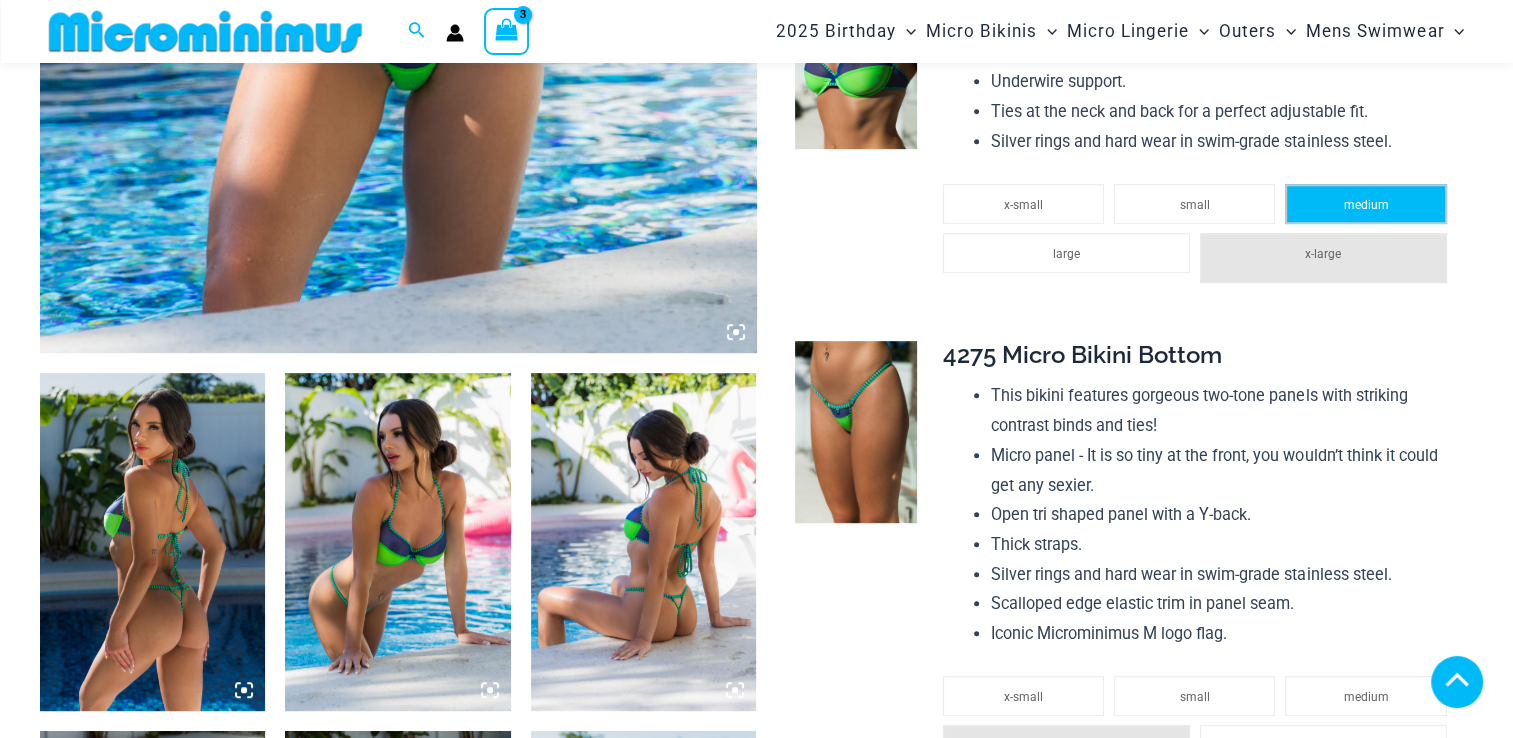 click on "medium" 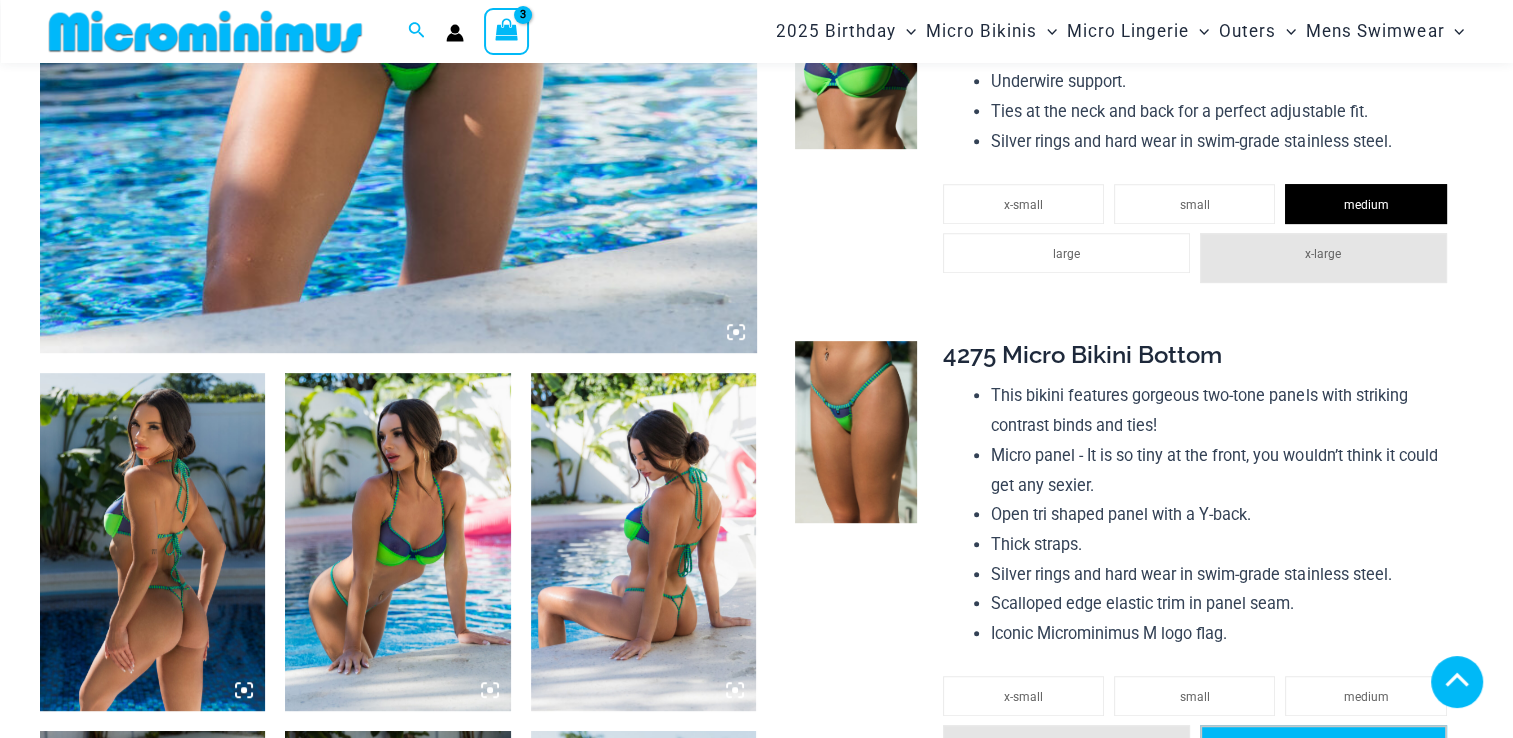 click on "x-large" 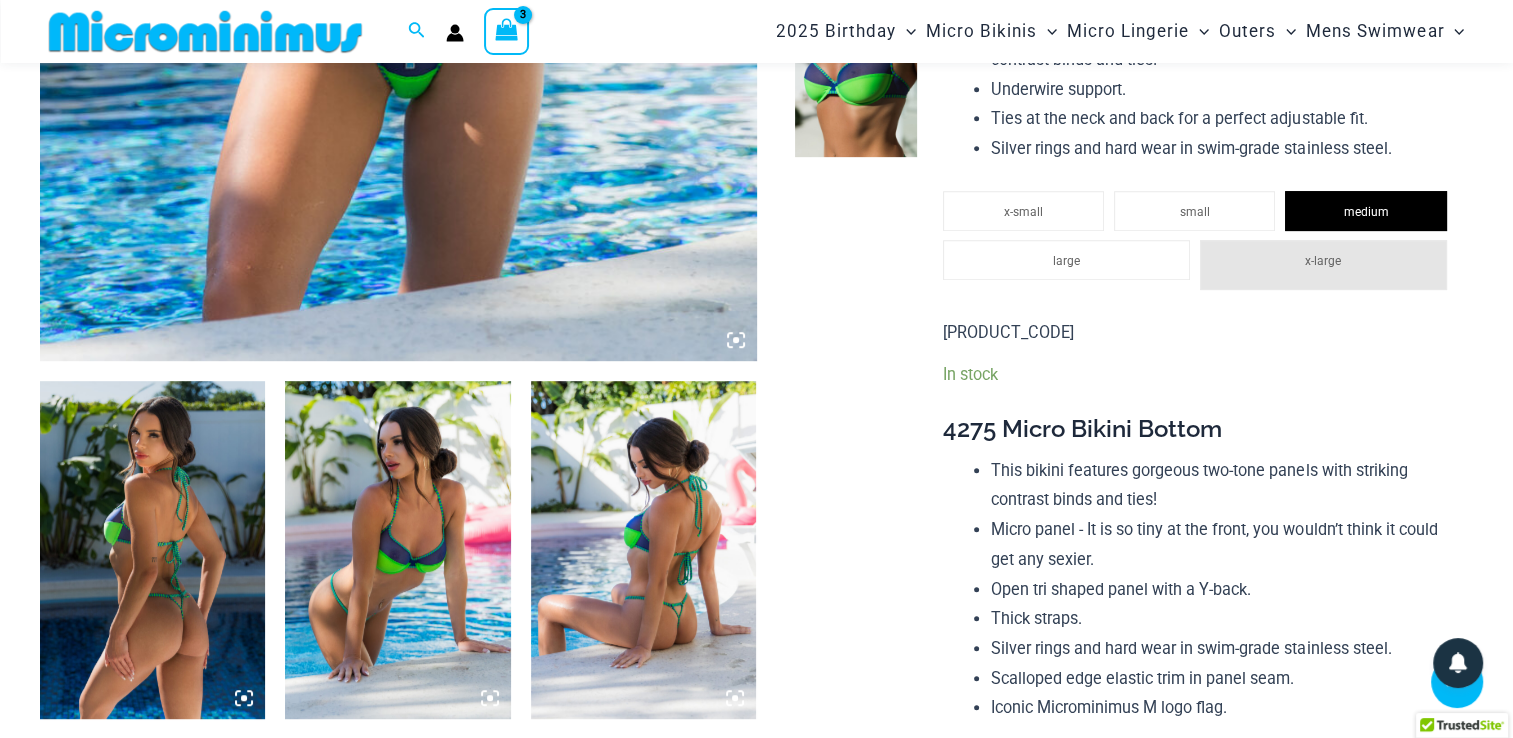 scroll, scrollTop: 1256, scrollLeft: 0, axis: vertical 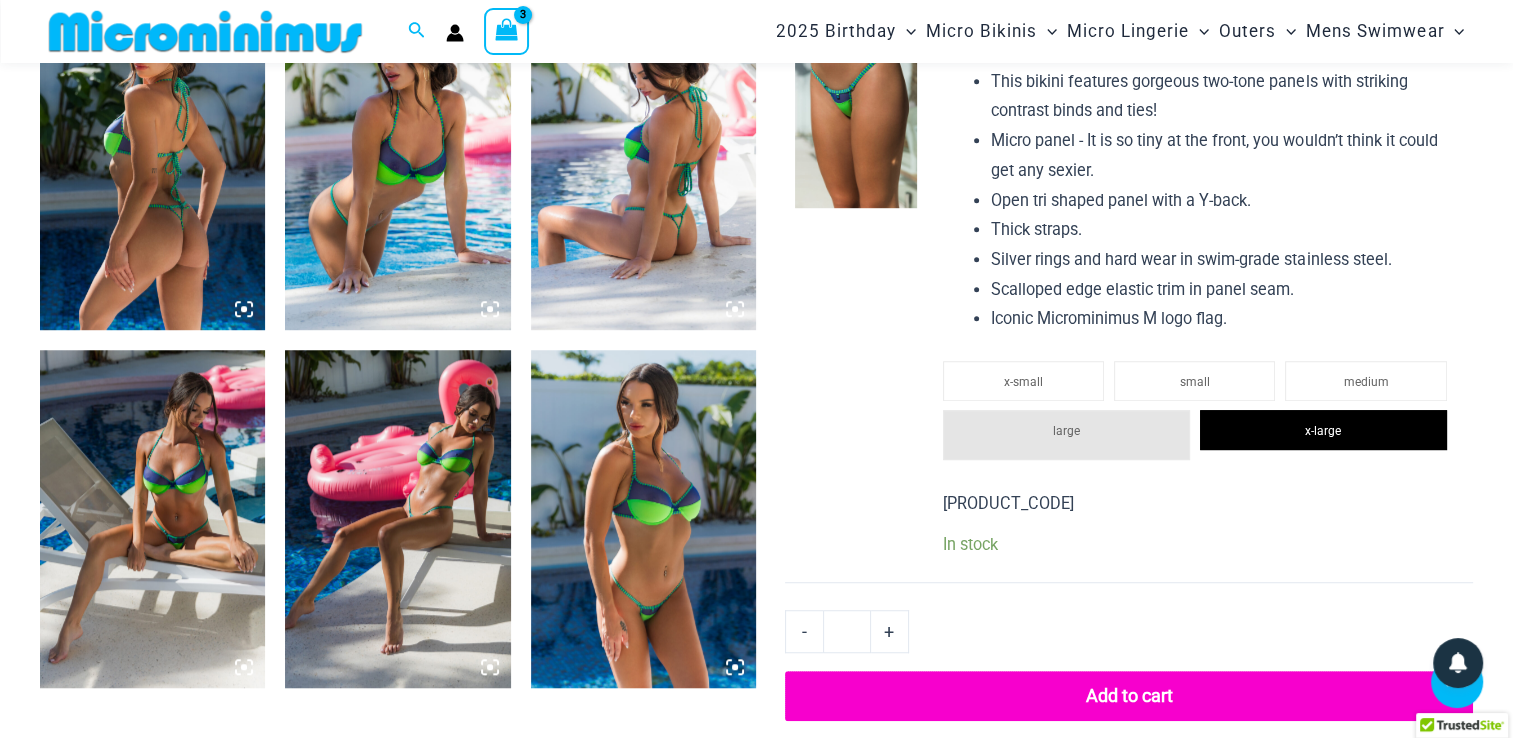 click on "Add to cart" at bounding box center [1129, 696] 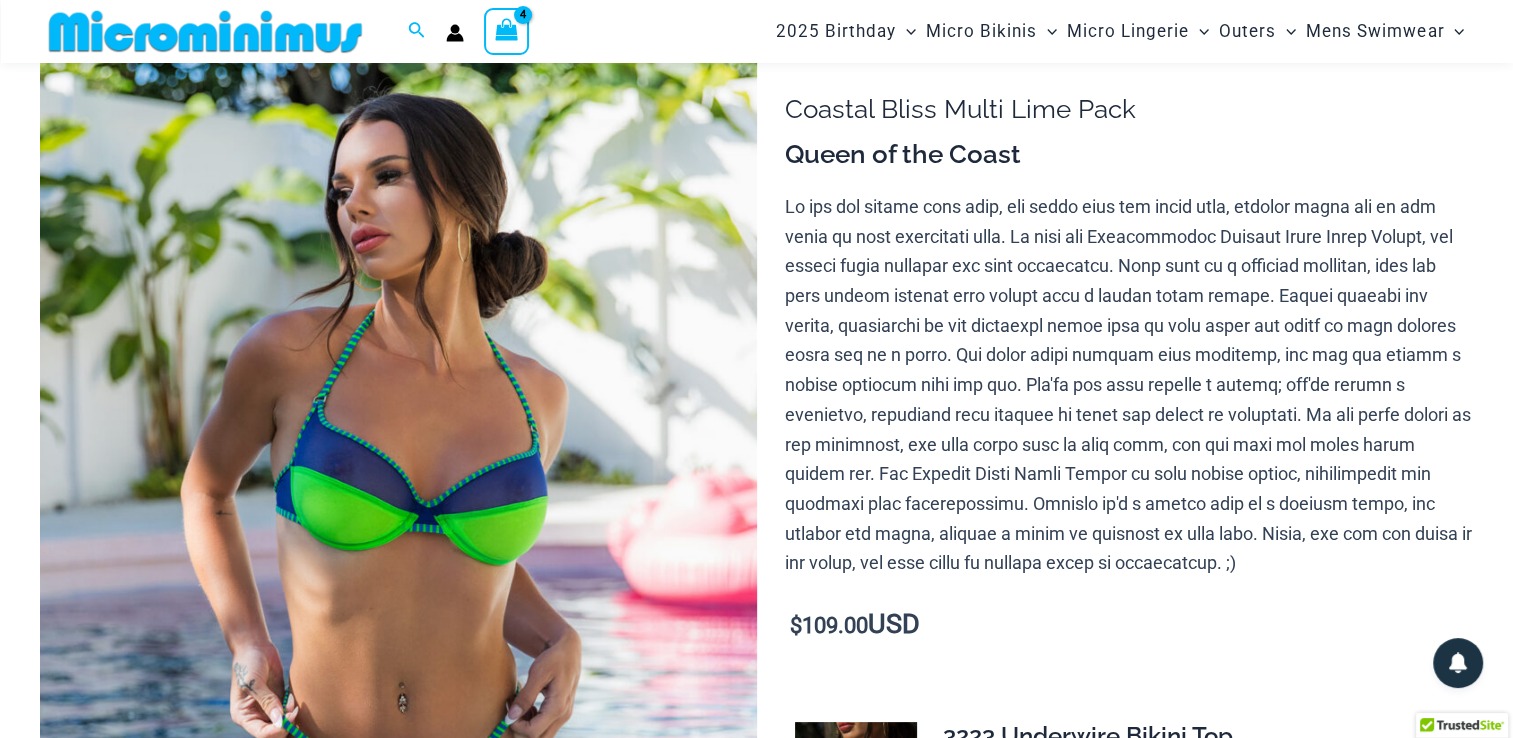 scroll, scrollTop: 52, scrollLeft: 0, axis: vertical 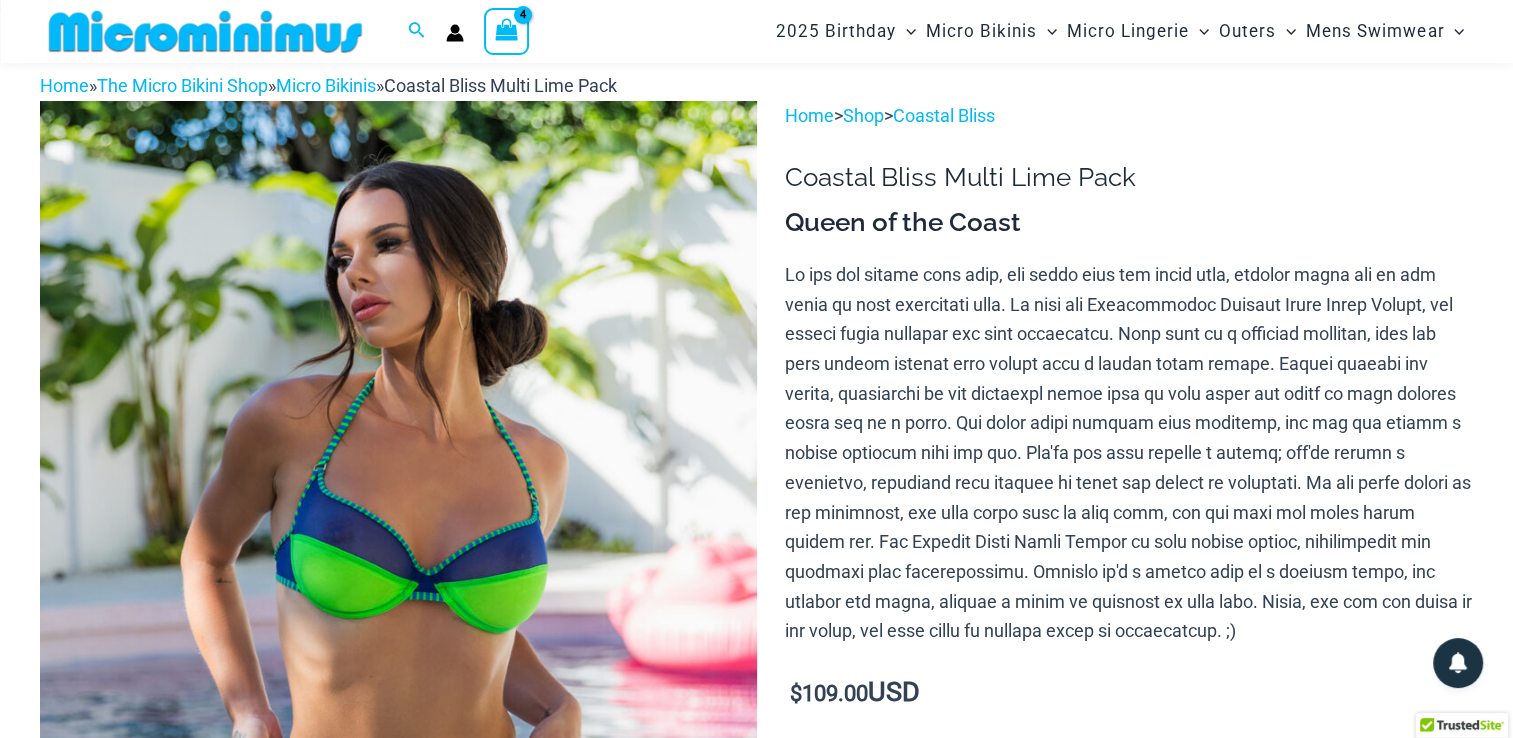 click 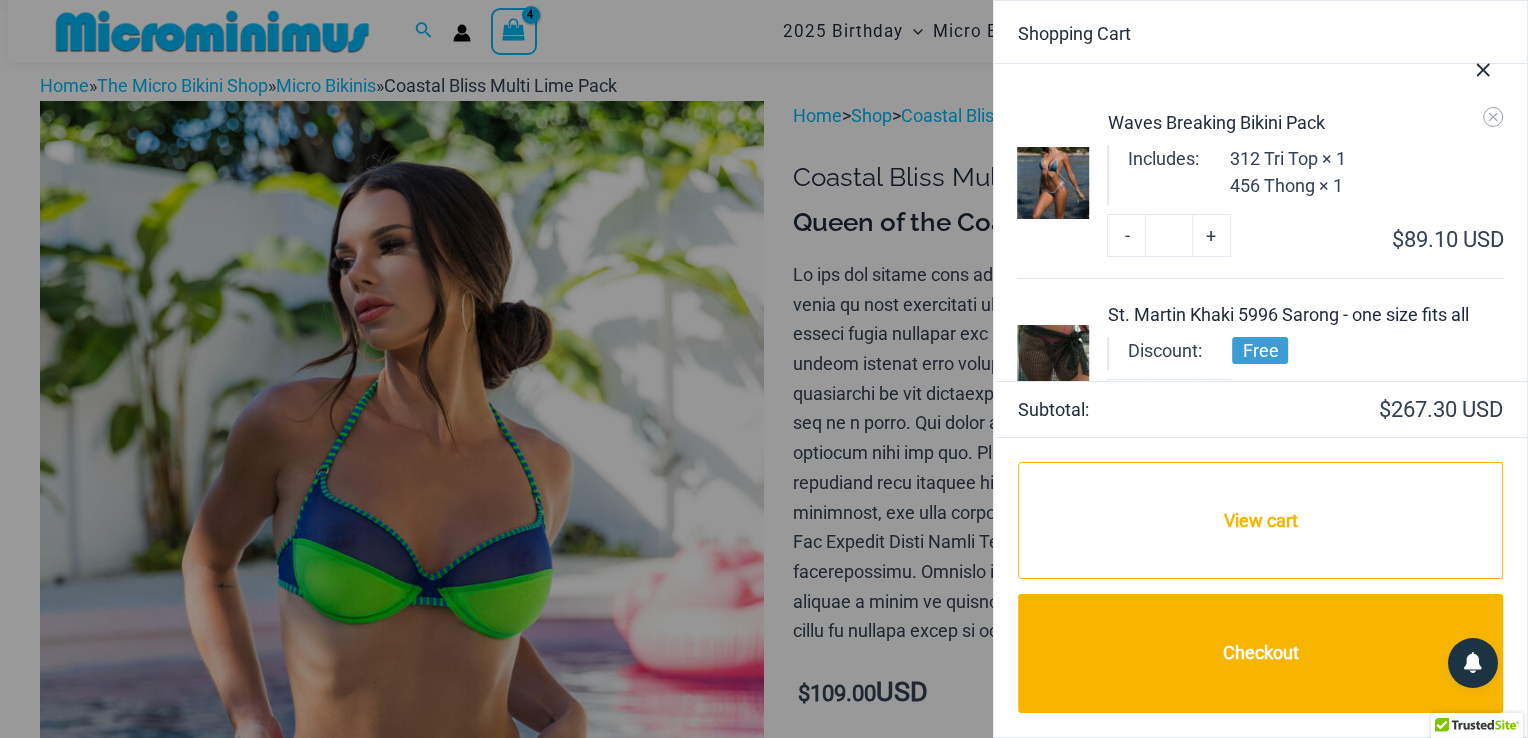 click 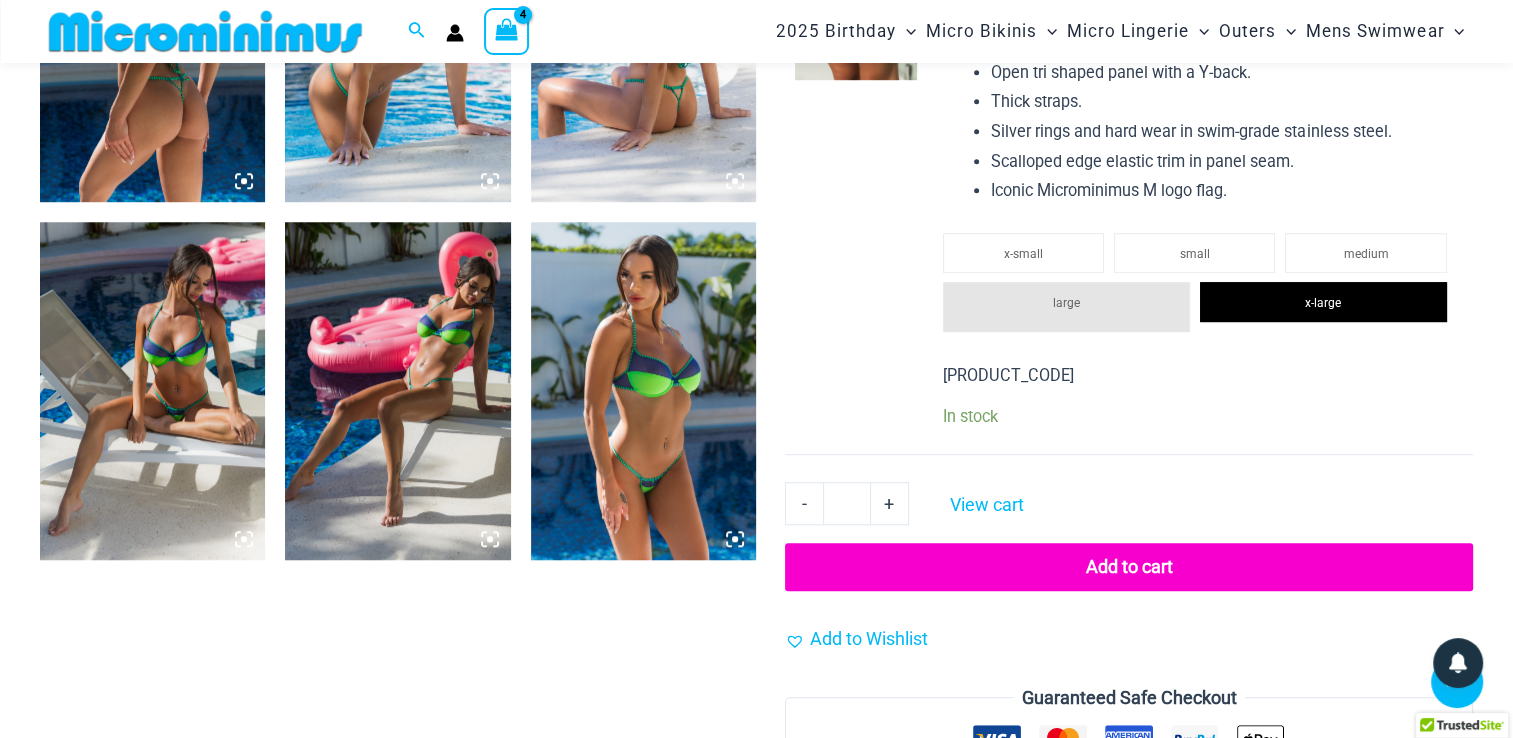 scroll, scrollTop: 1452, scrollLeft: 0, axis: vertical 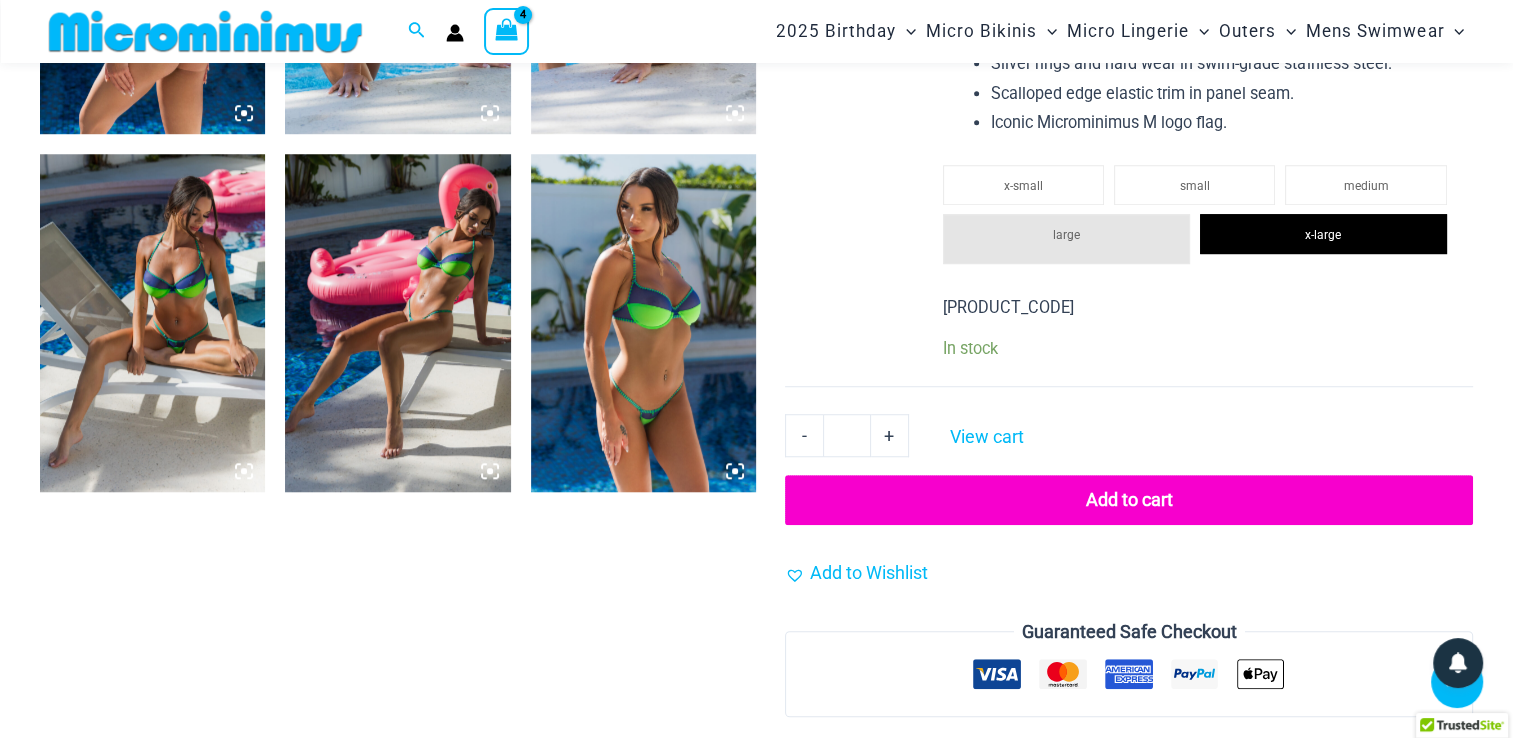 click on "Add to cart" at bounding box center (1129, 500) 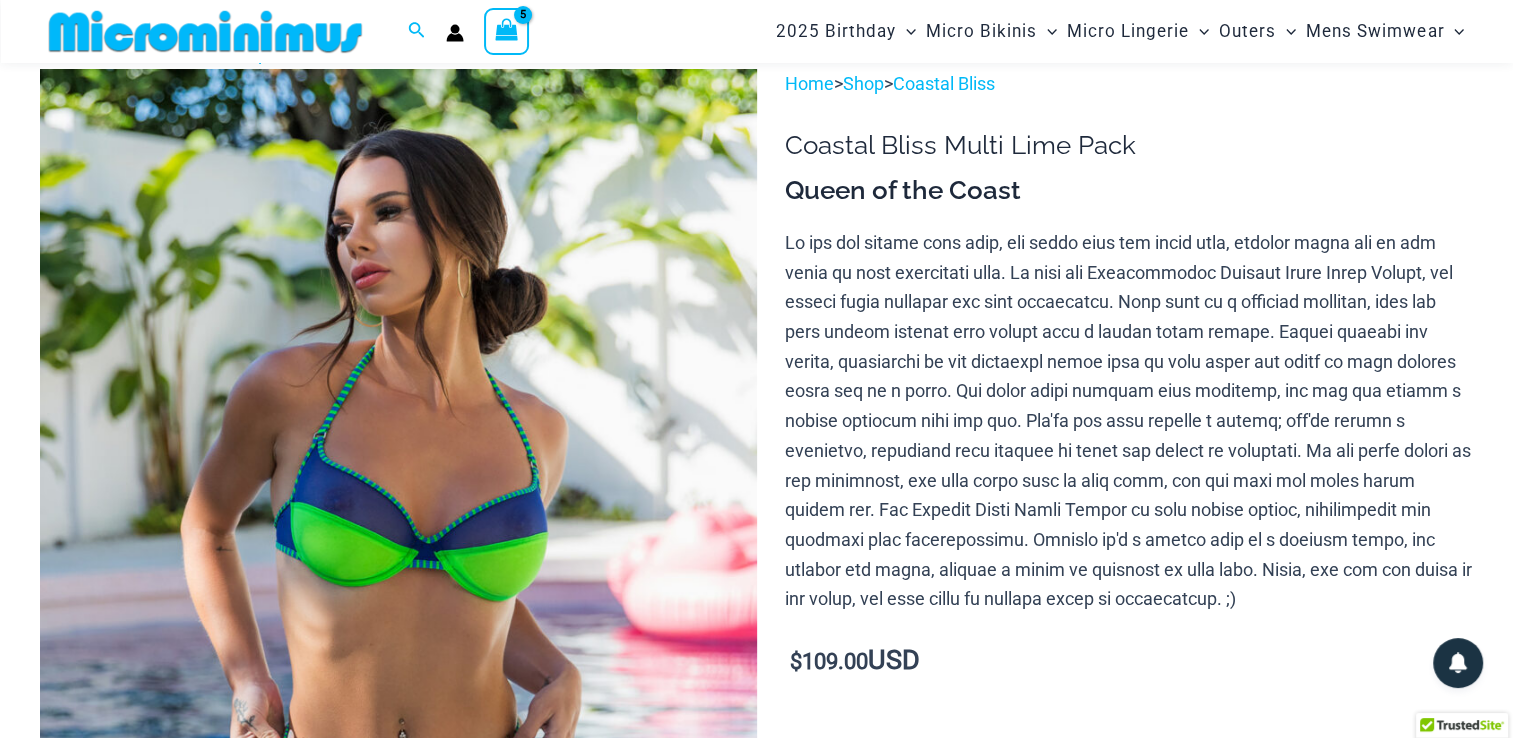 scroll, scrollTop: 52, scrollLeft: 0, axis: vertical 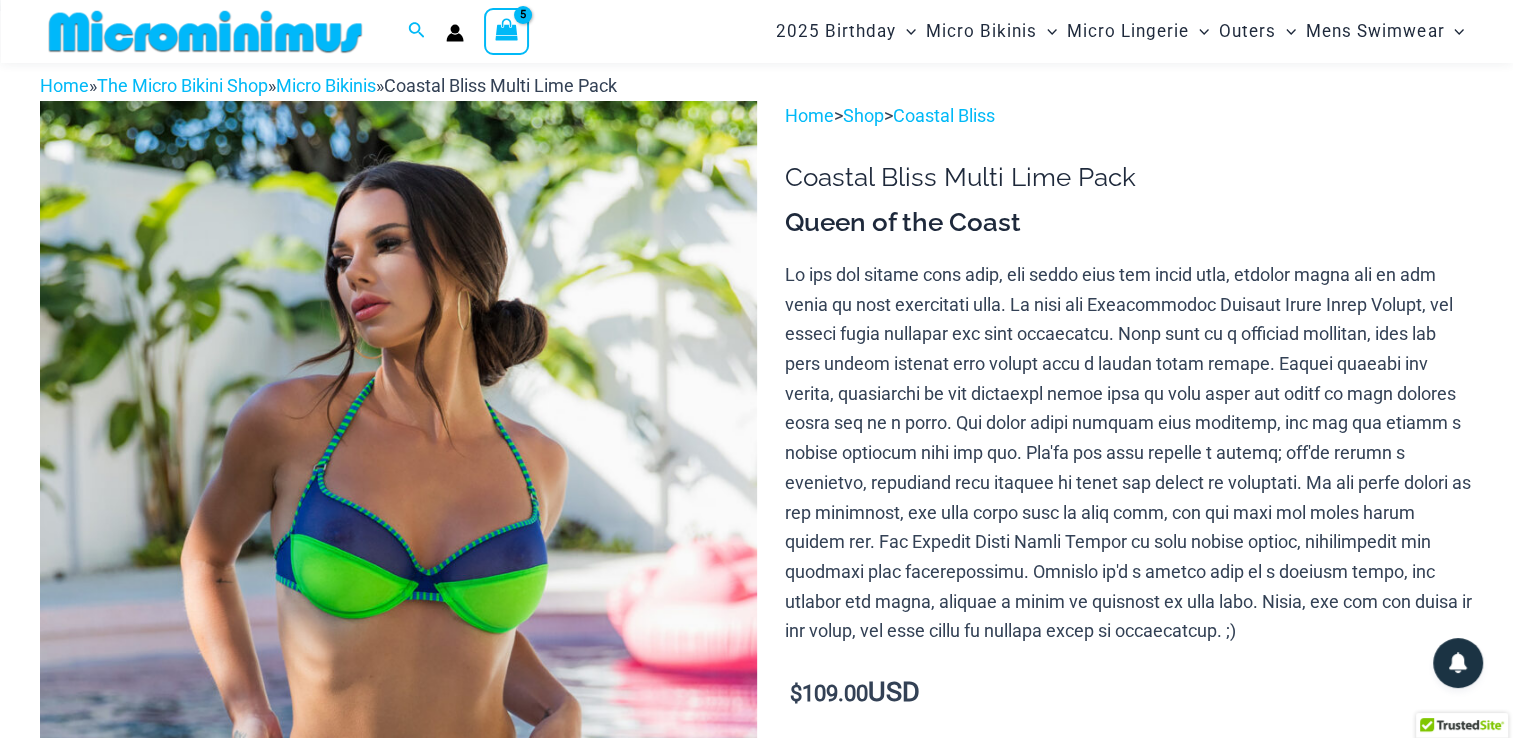 click at bounding box center (507, 31) 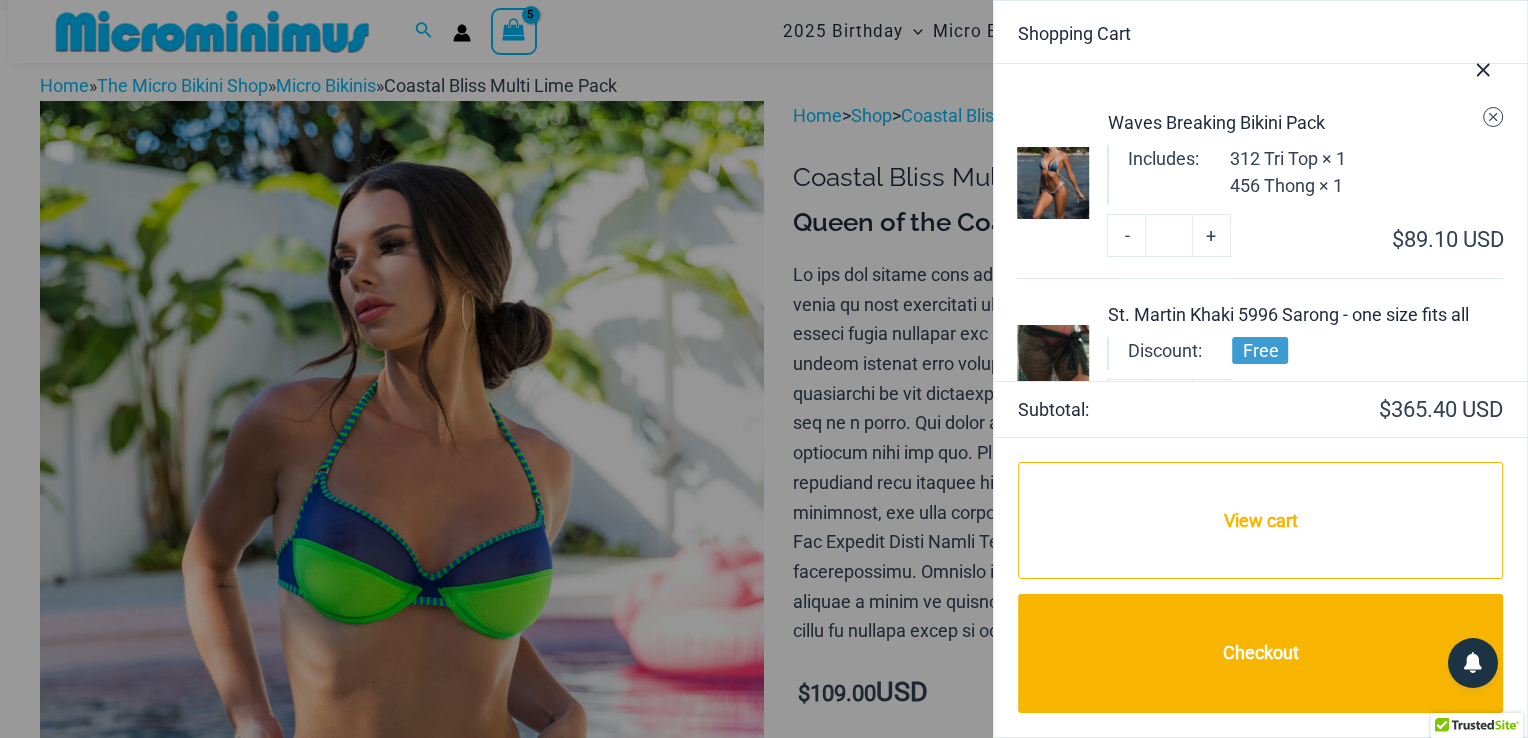 click 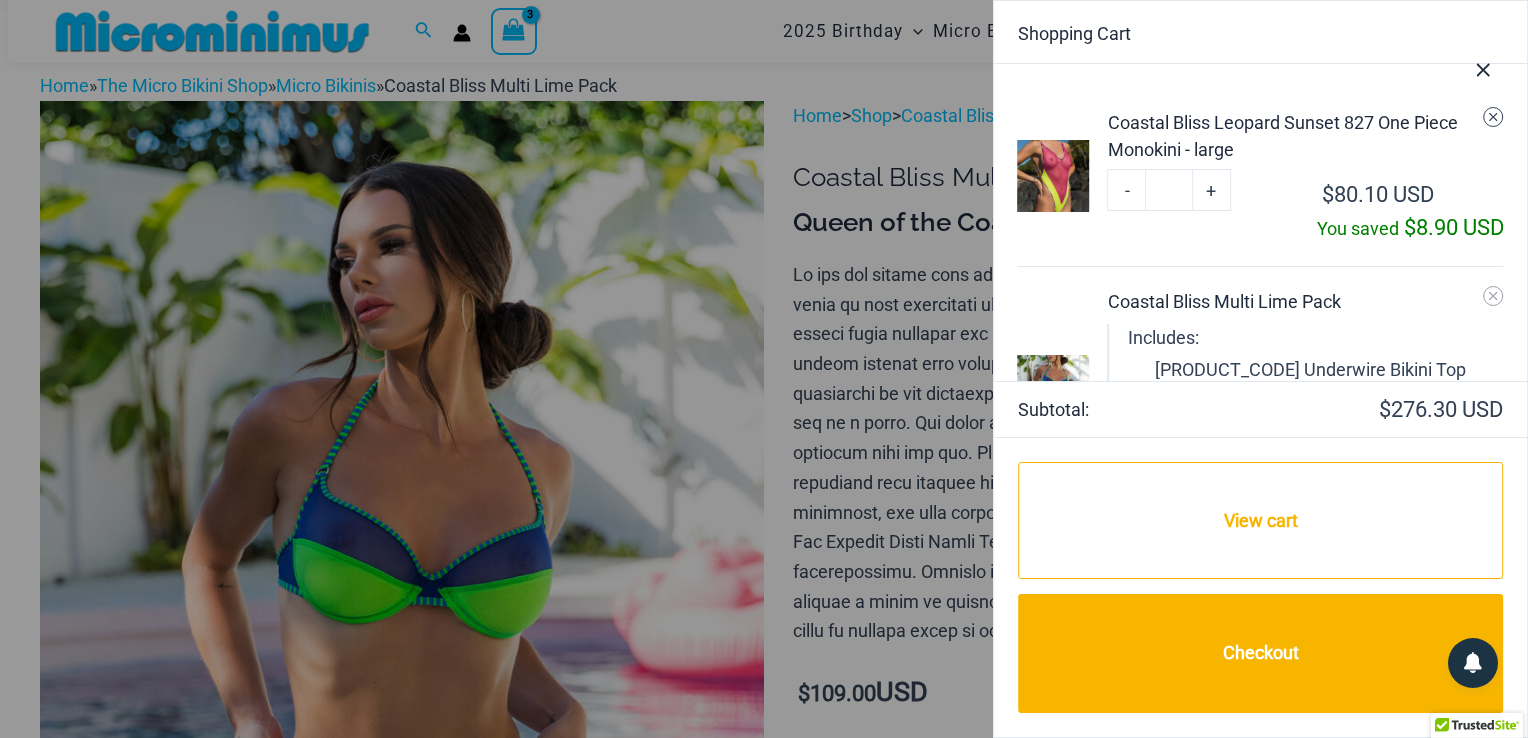 click at bounding box center [1494, 117] 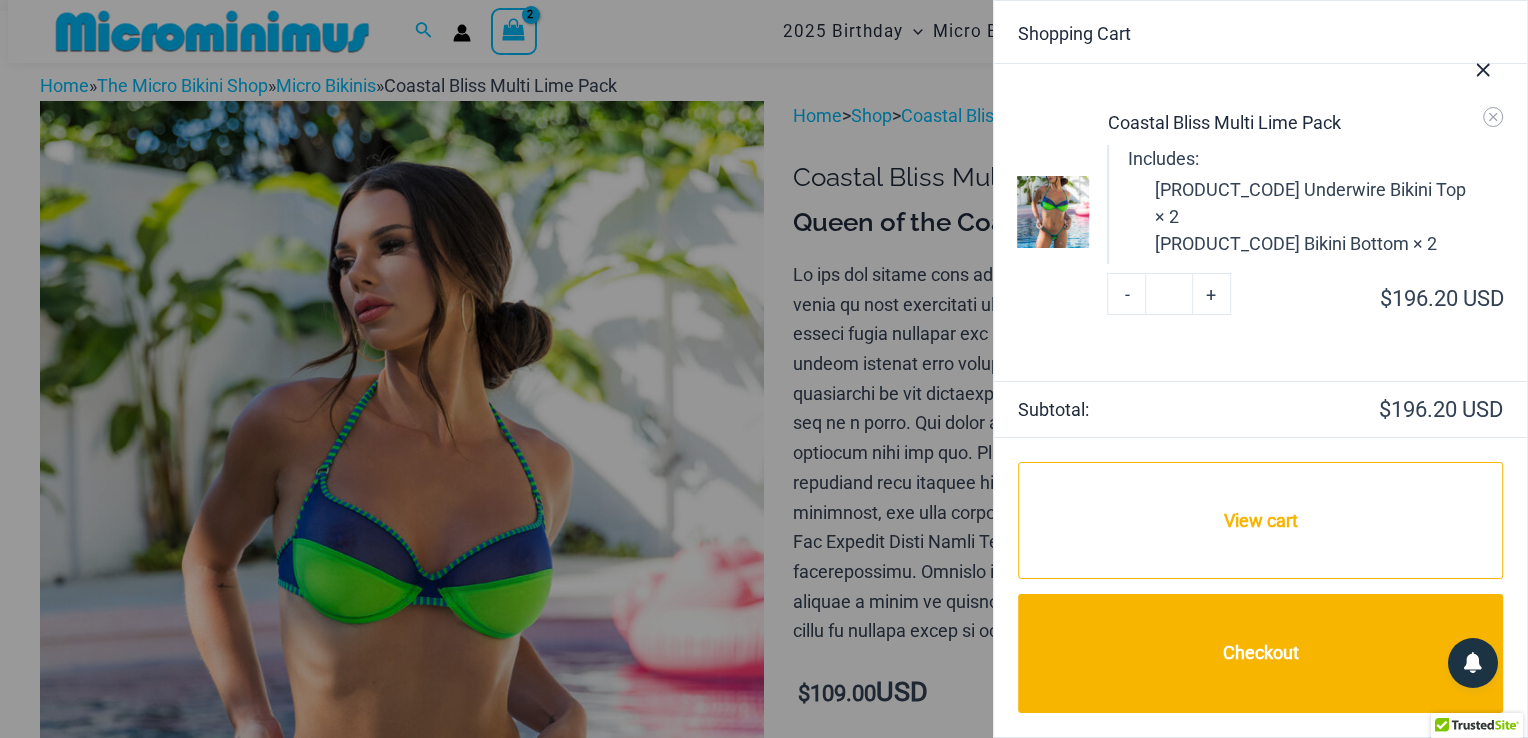 click 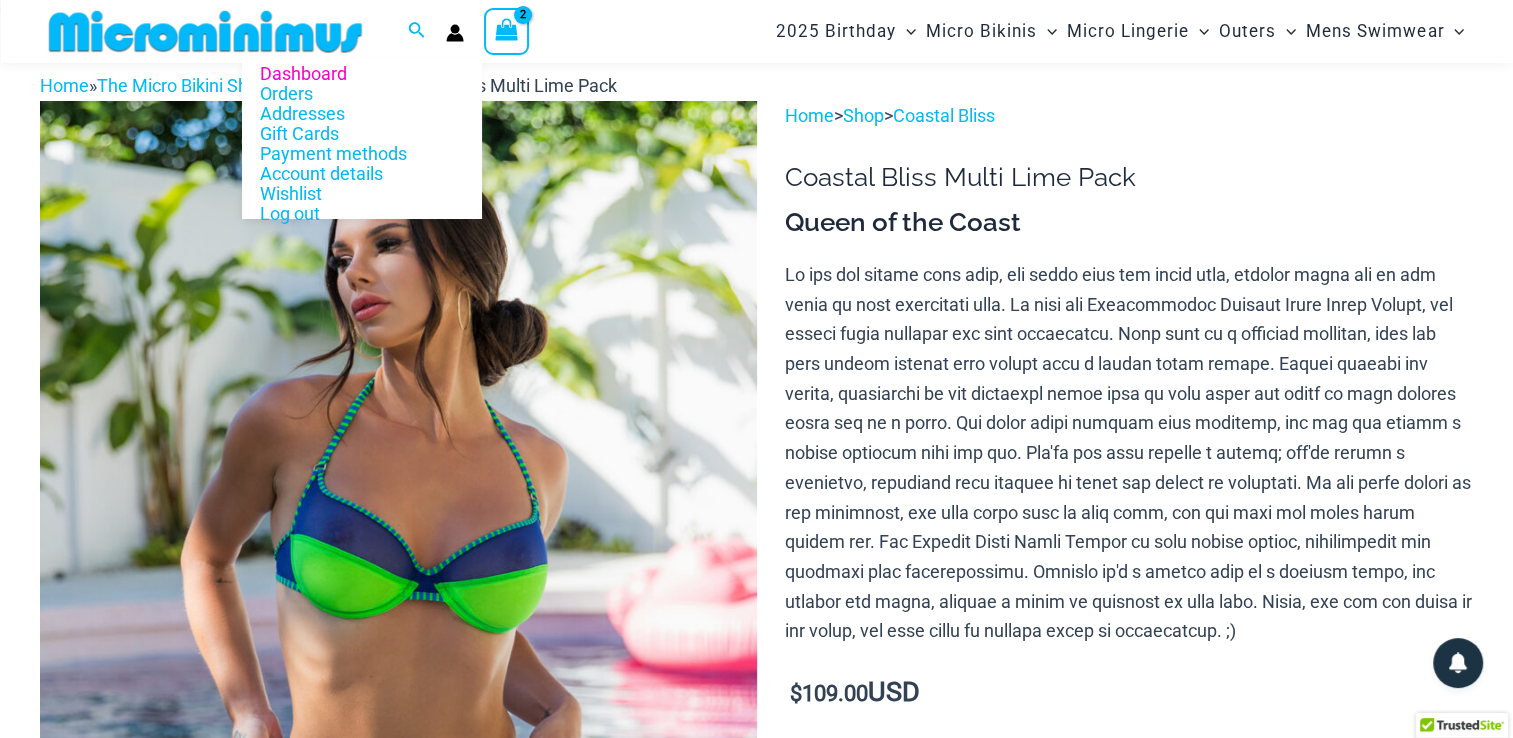 click 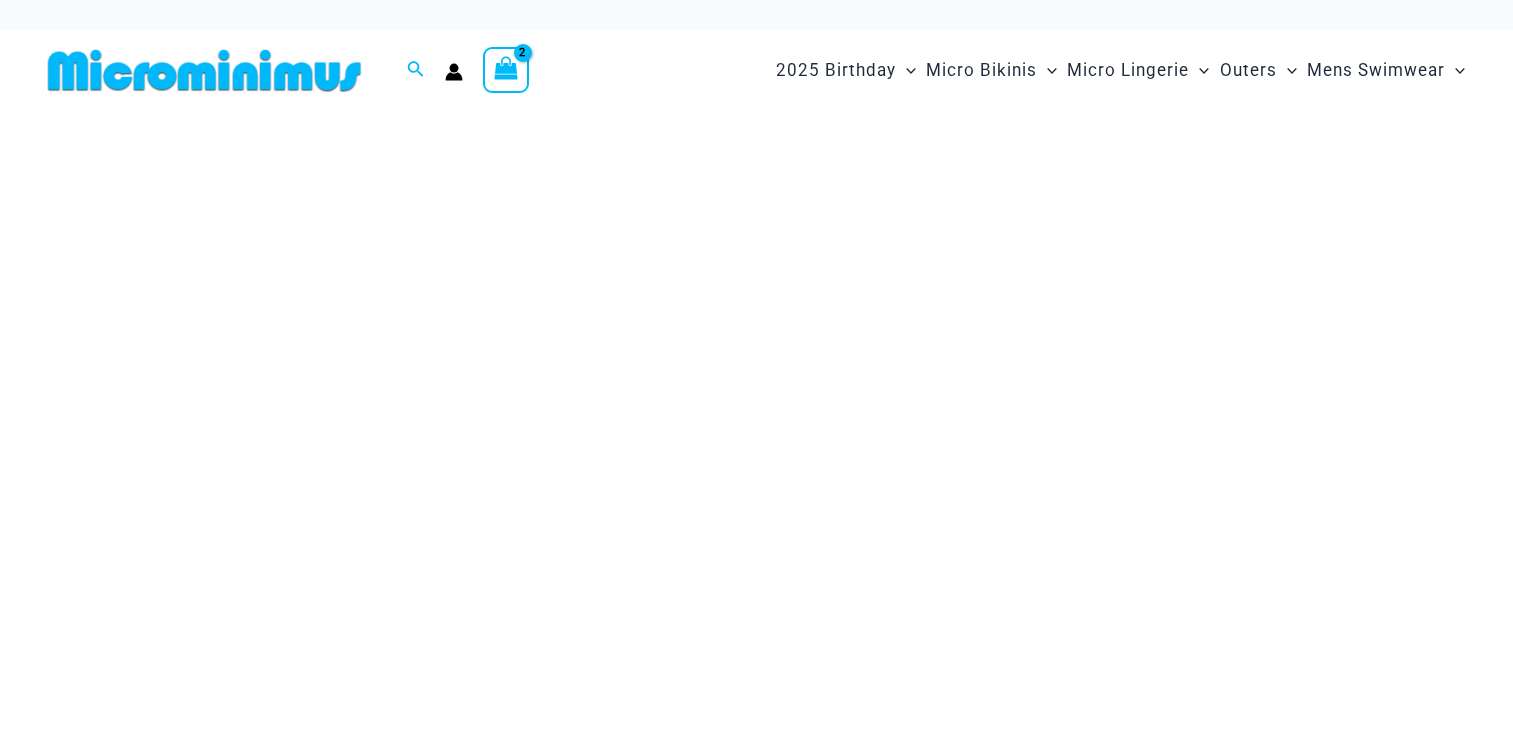 scroll, scrollTop: 0, scrollLeft: 0, axis: both 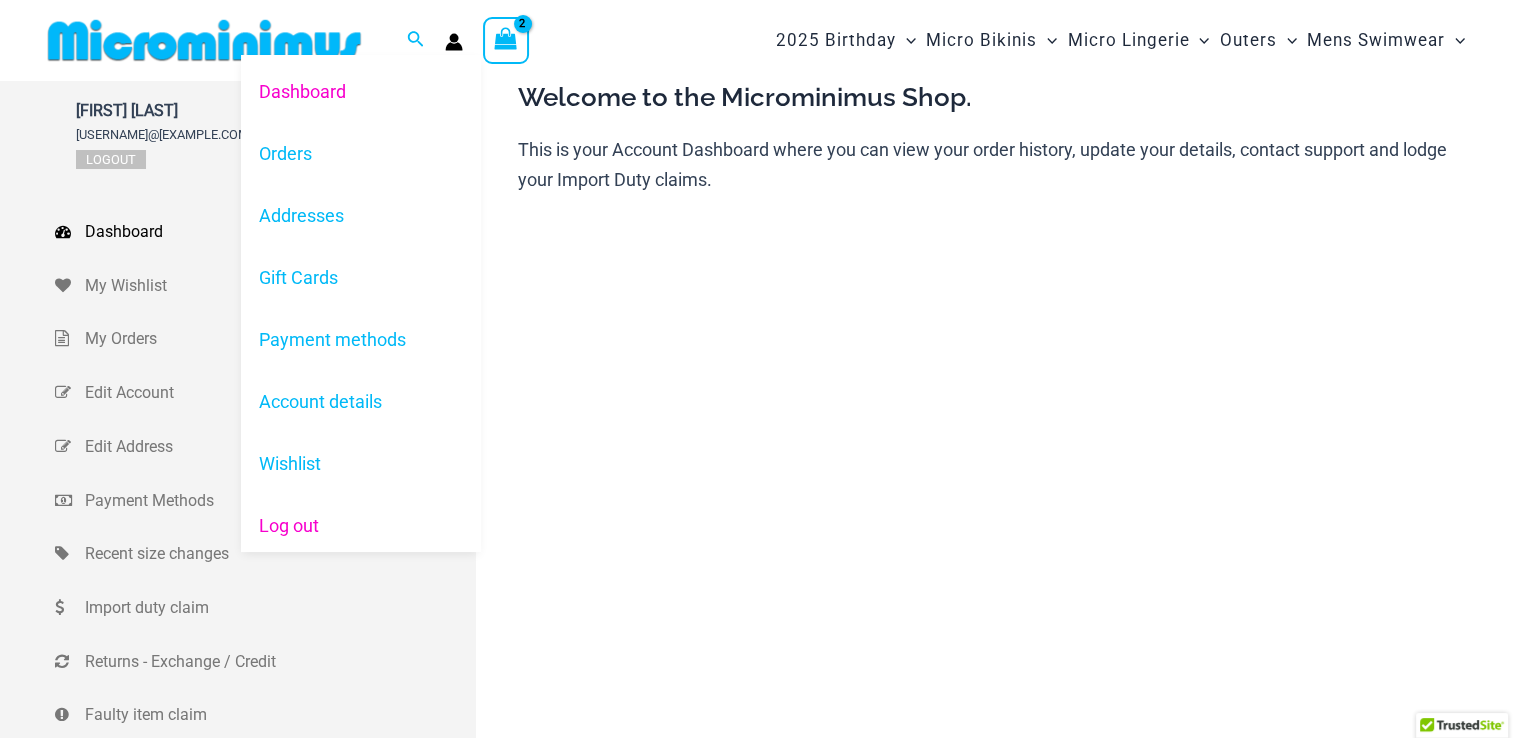 type on "**********" 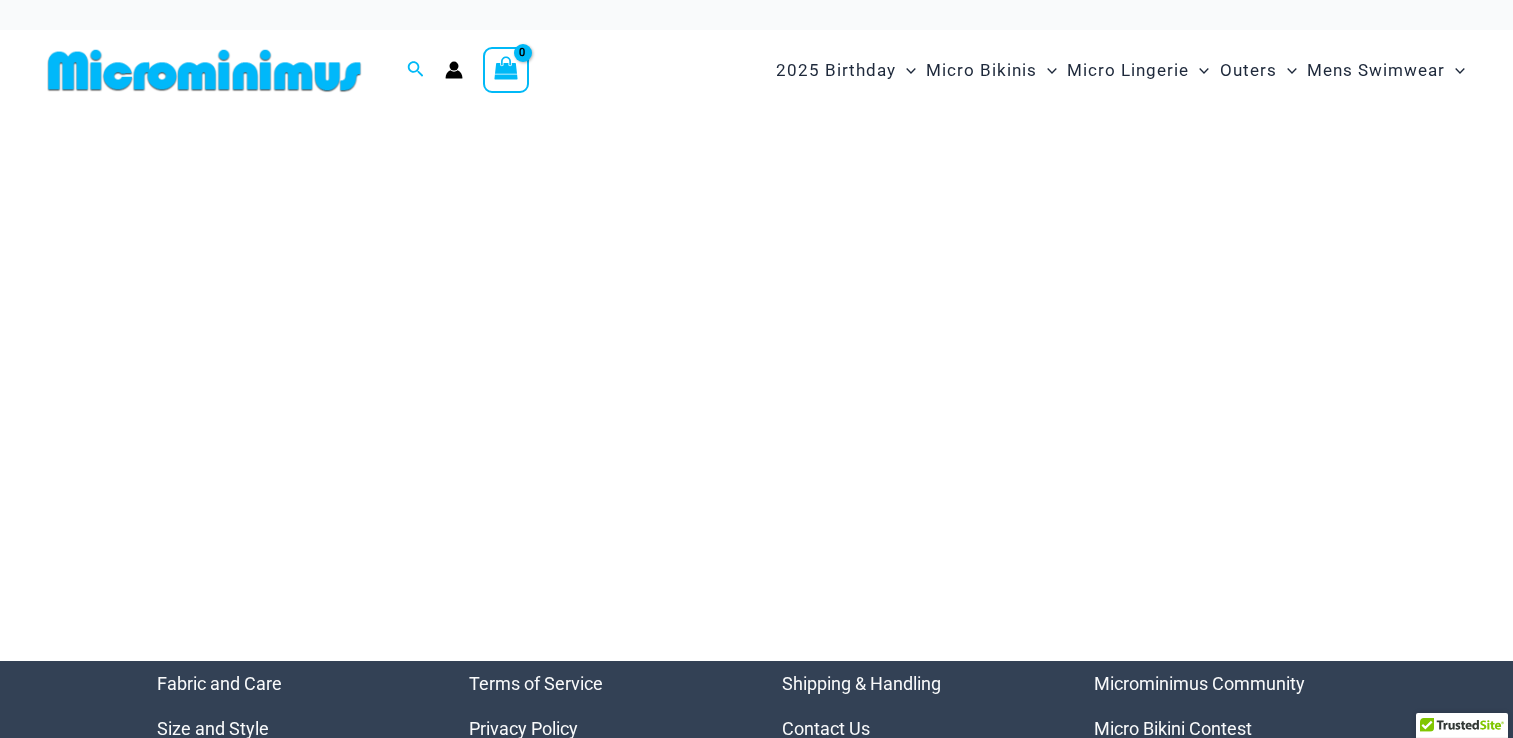 scroll, scrollTop: 0, scrollLeft: 0, axis: both 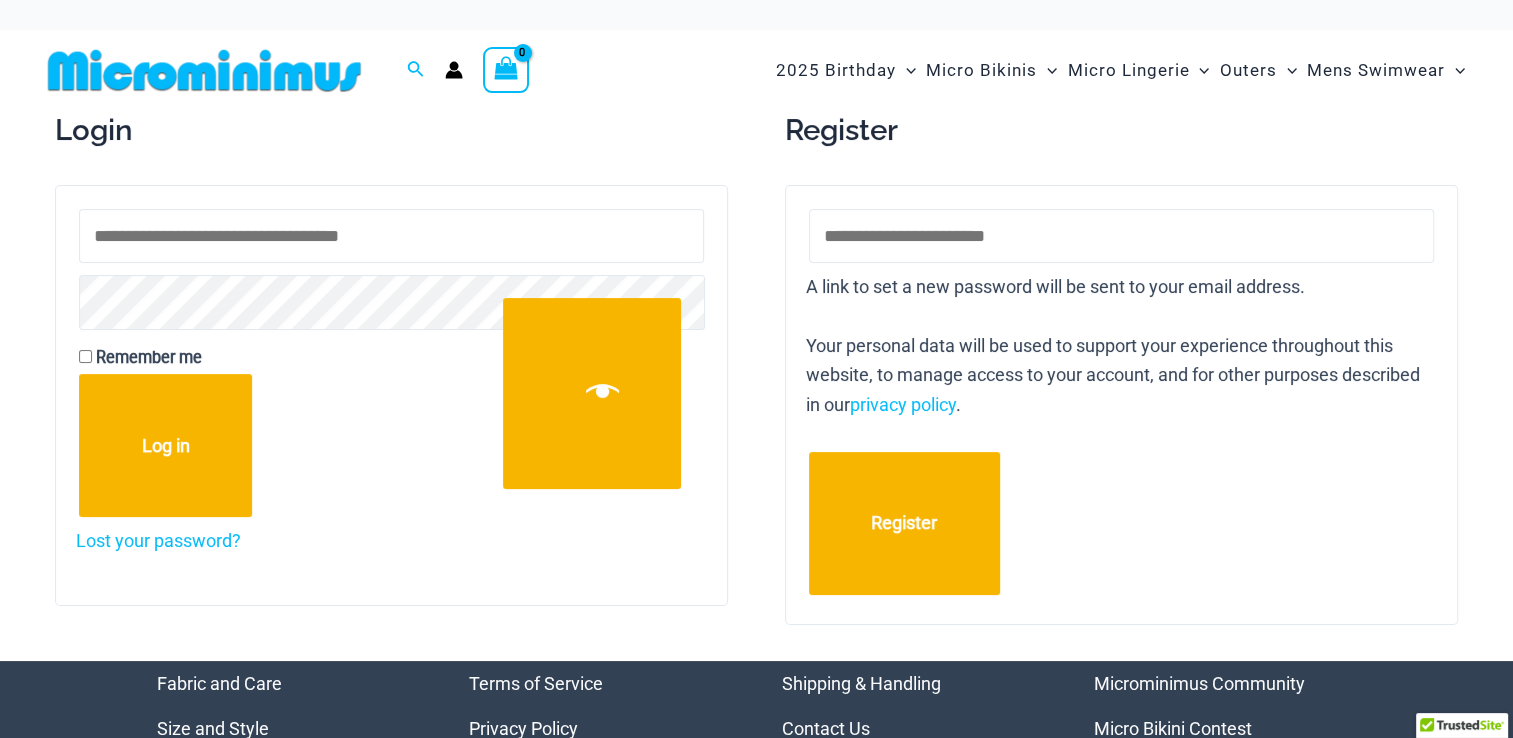 type on "**********" 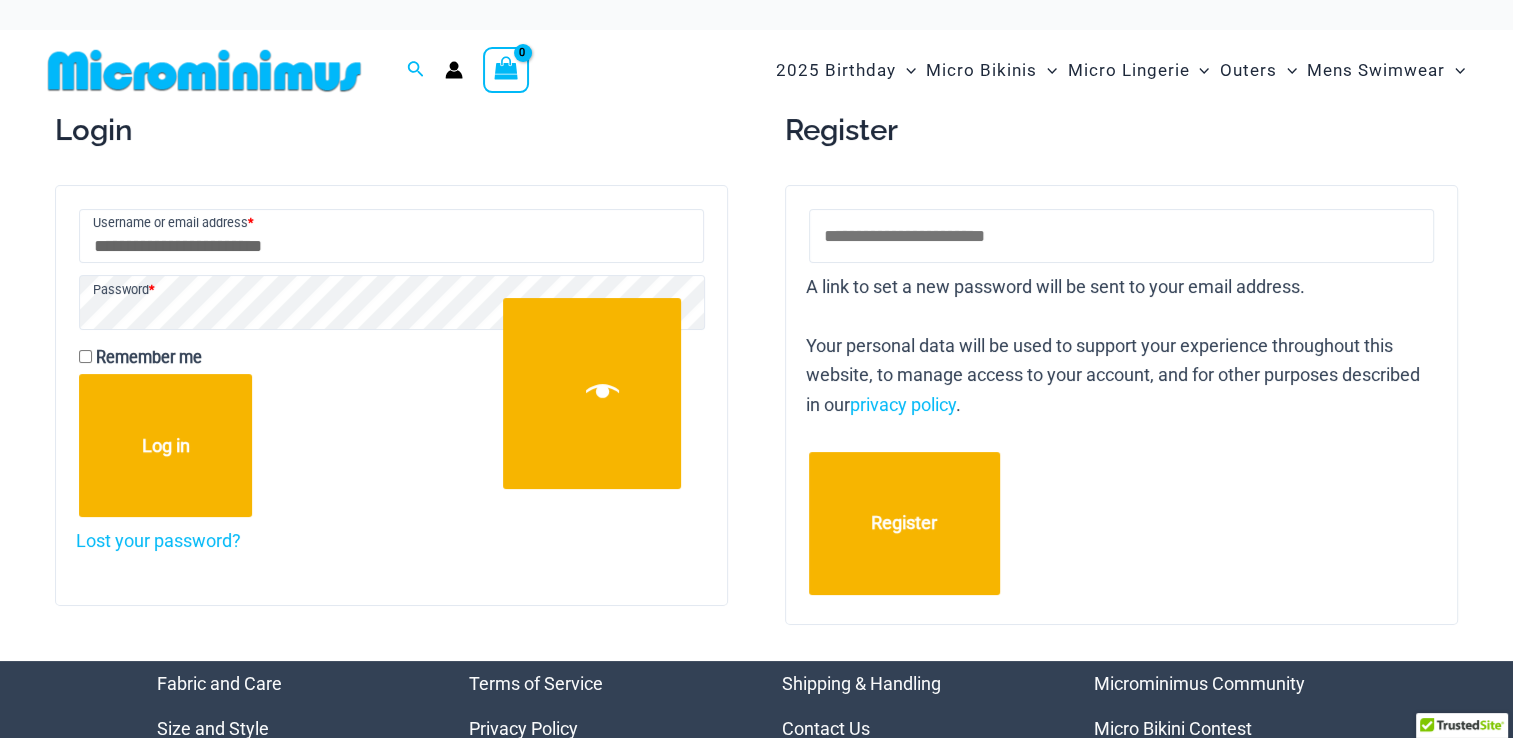 click 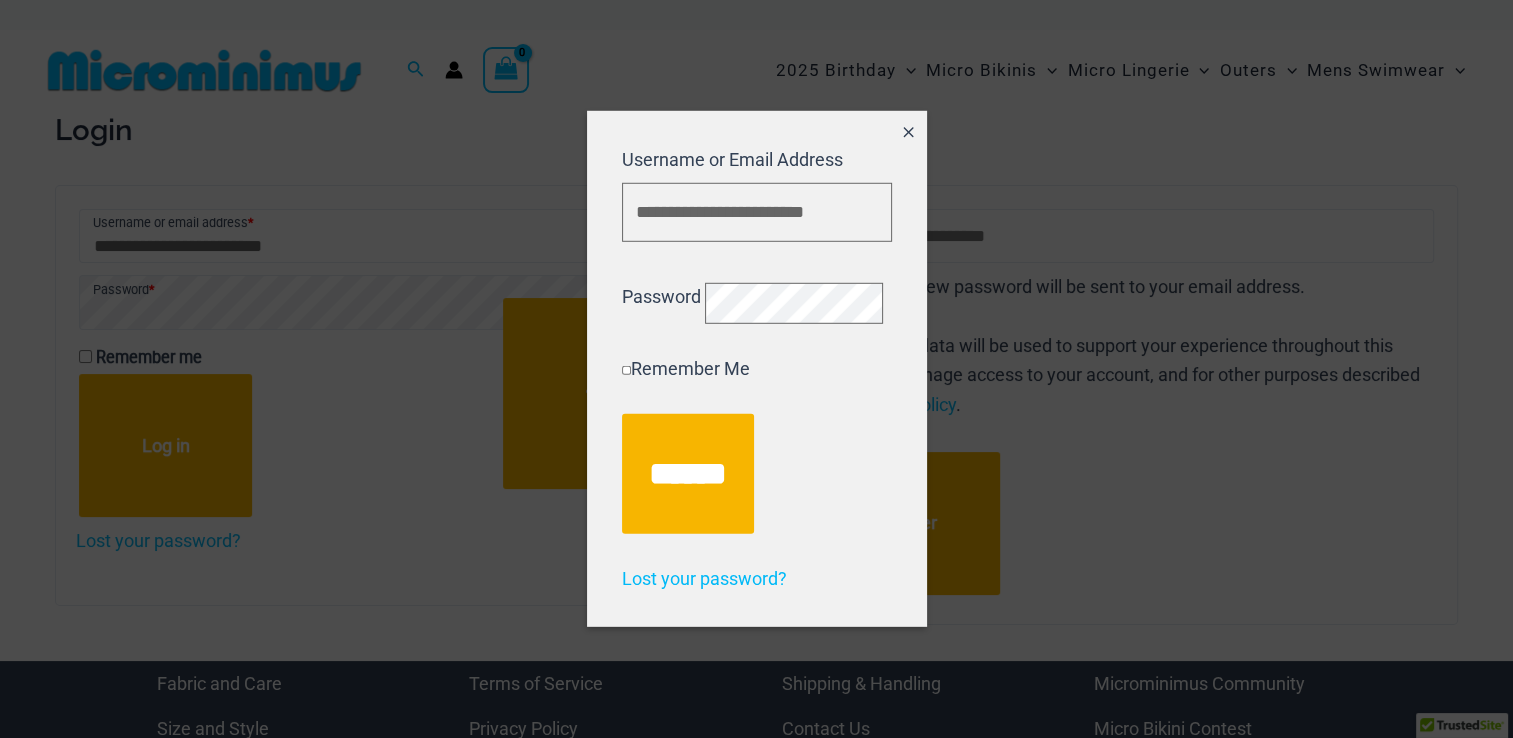 click at bounding box center [756, 369] 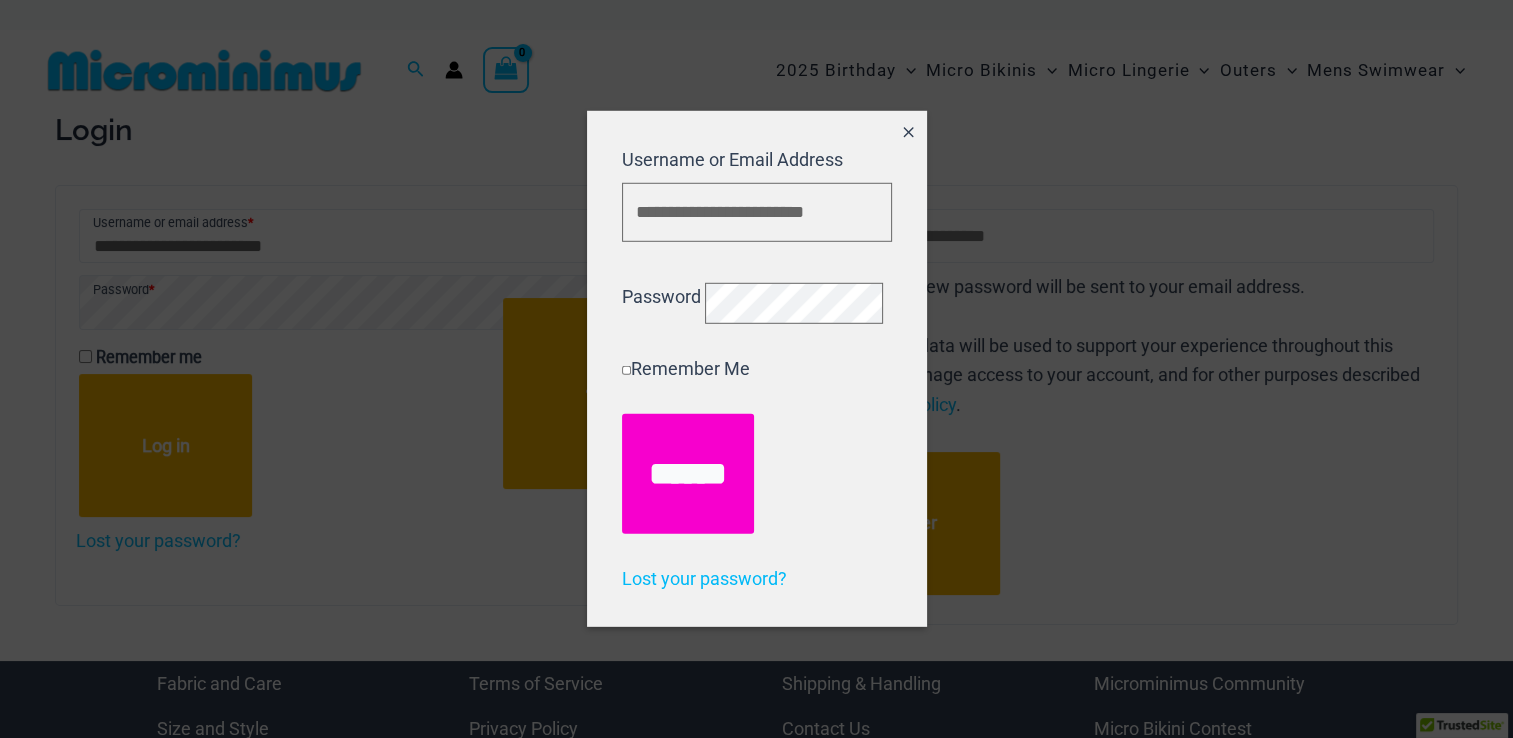 click on "******" at bounding box center [688, 474] 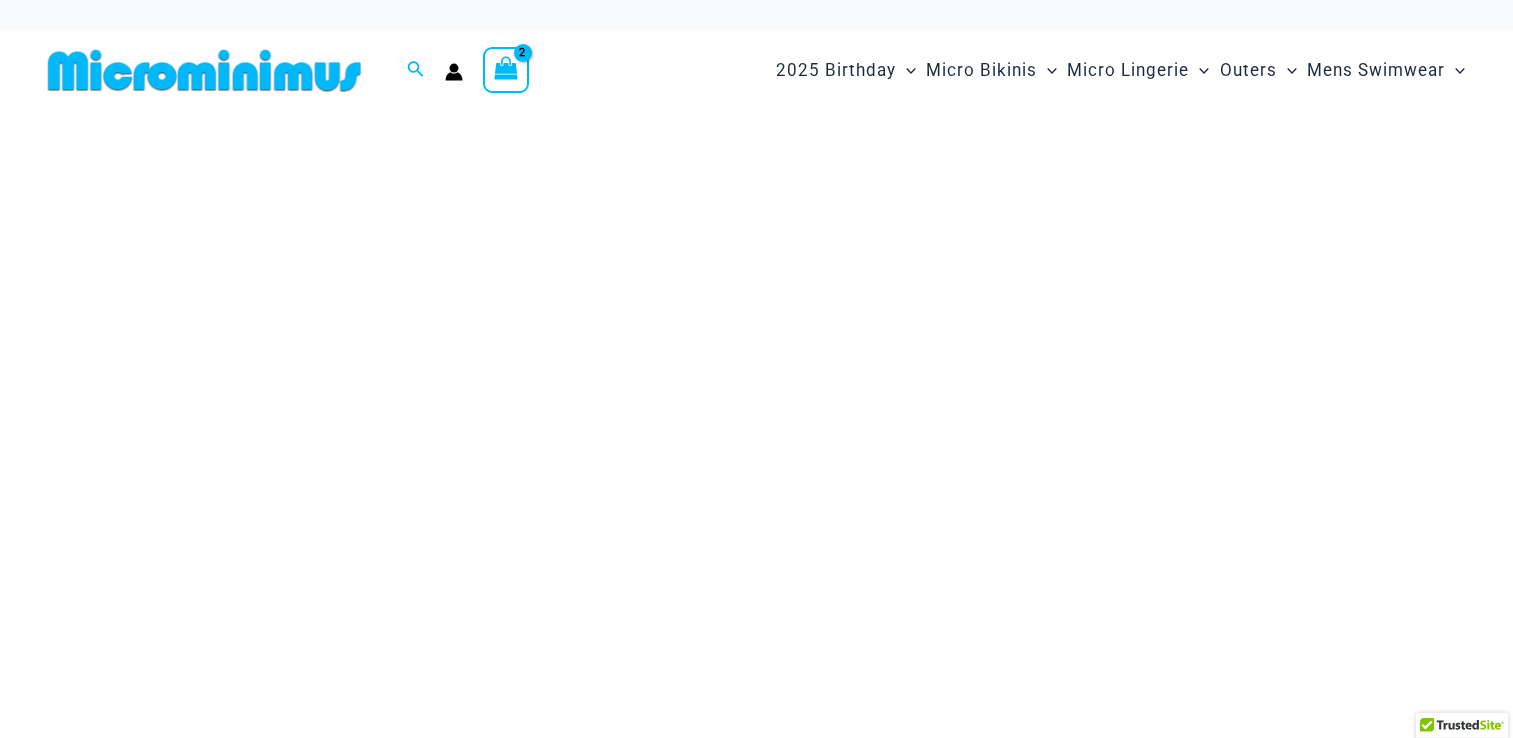 scroll, scrollTop: 0, scrollLeft: 0, axis: both 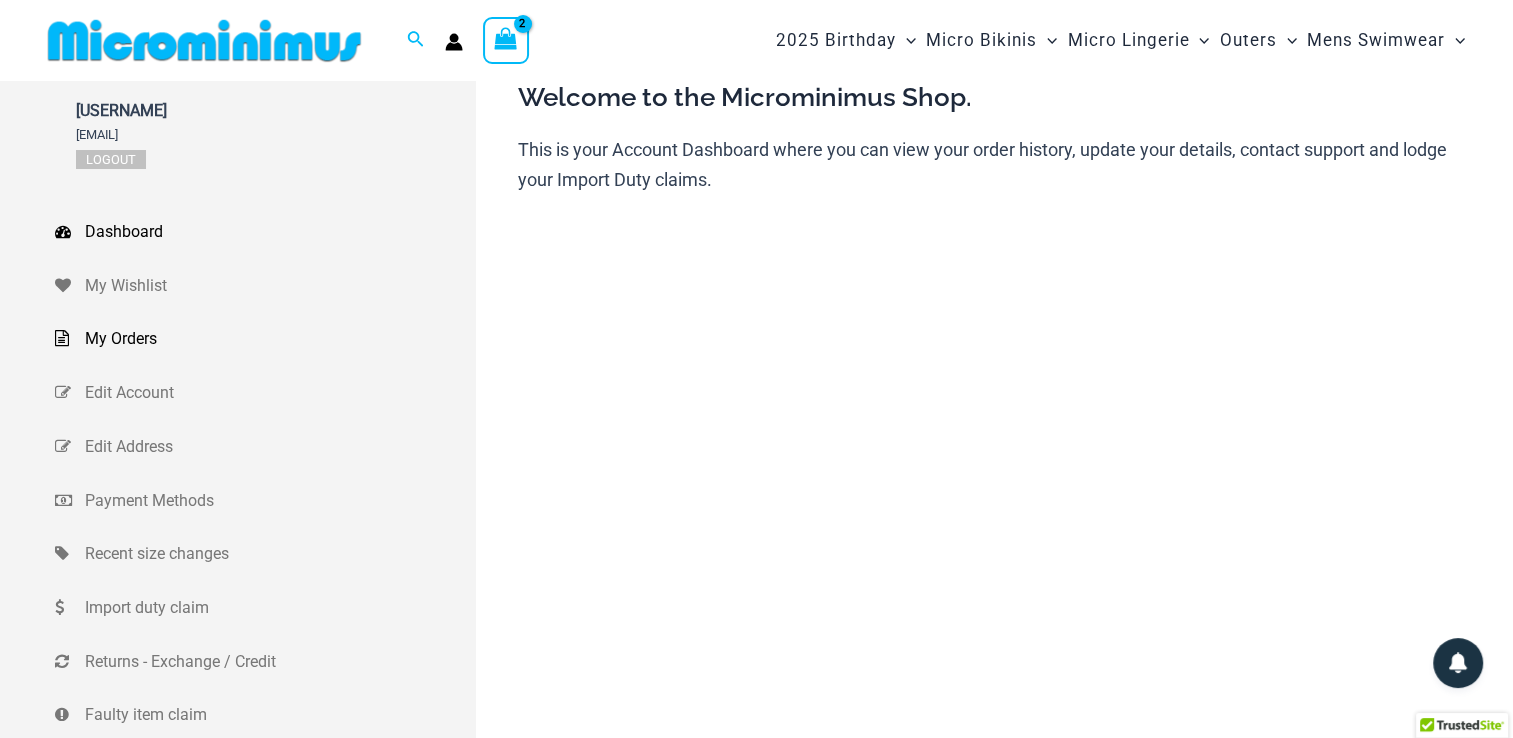 type on "**********" 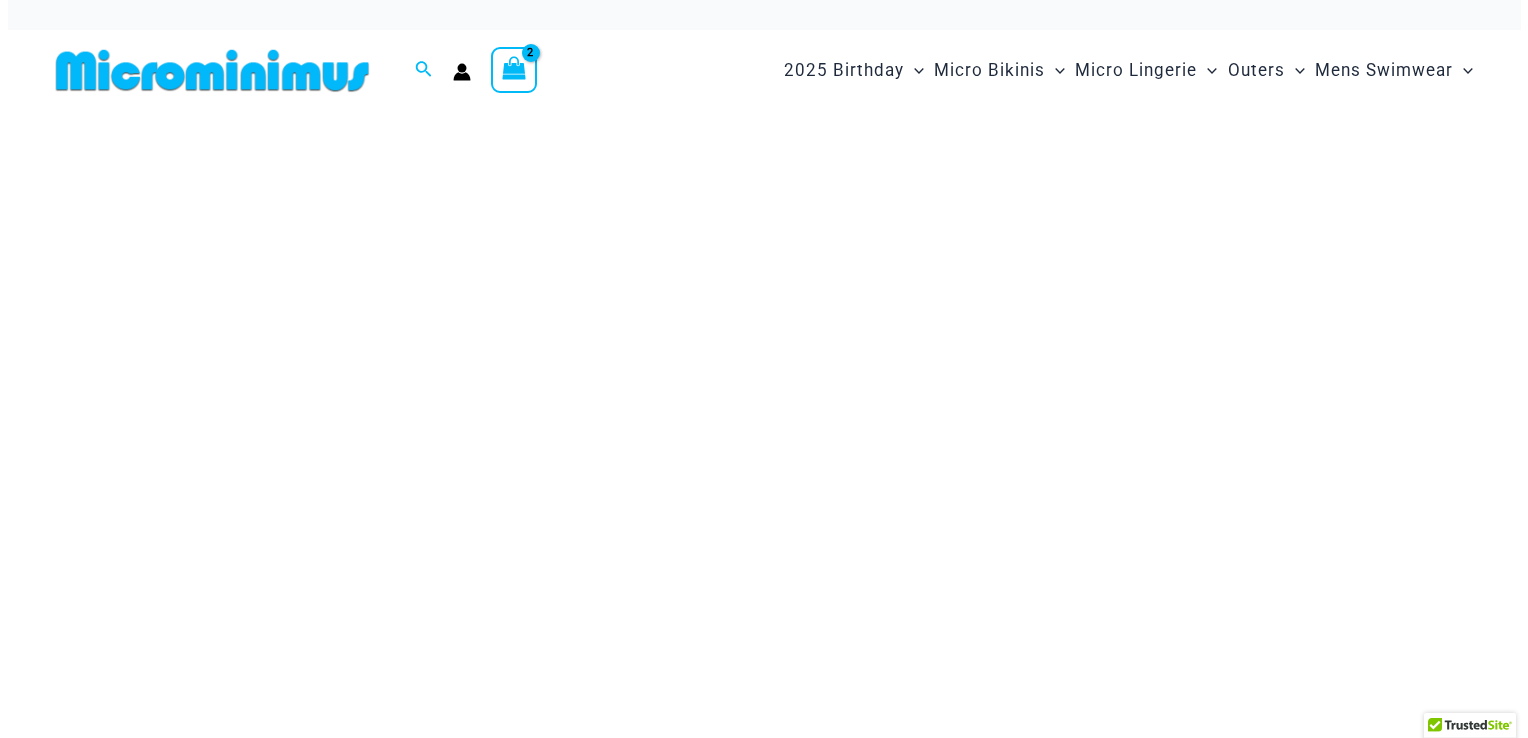 scroll, scrollTop: 0, scrollLeft: 0, axis: both 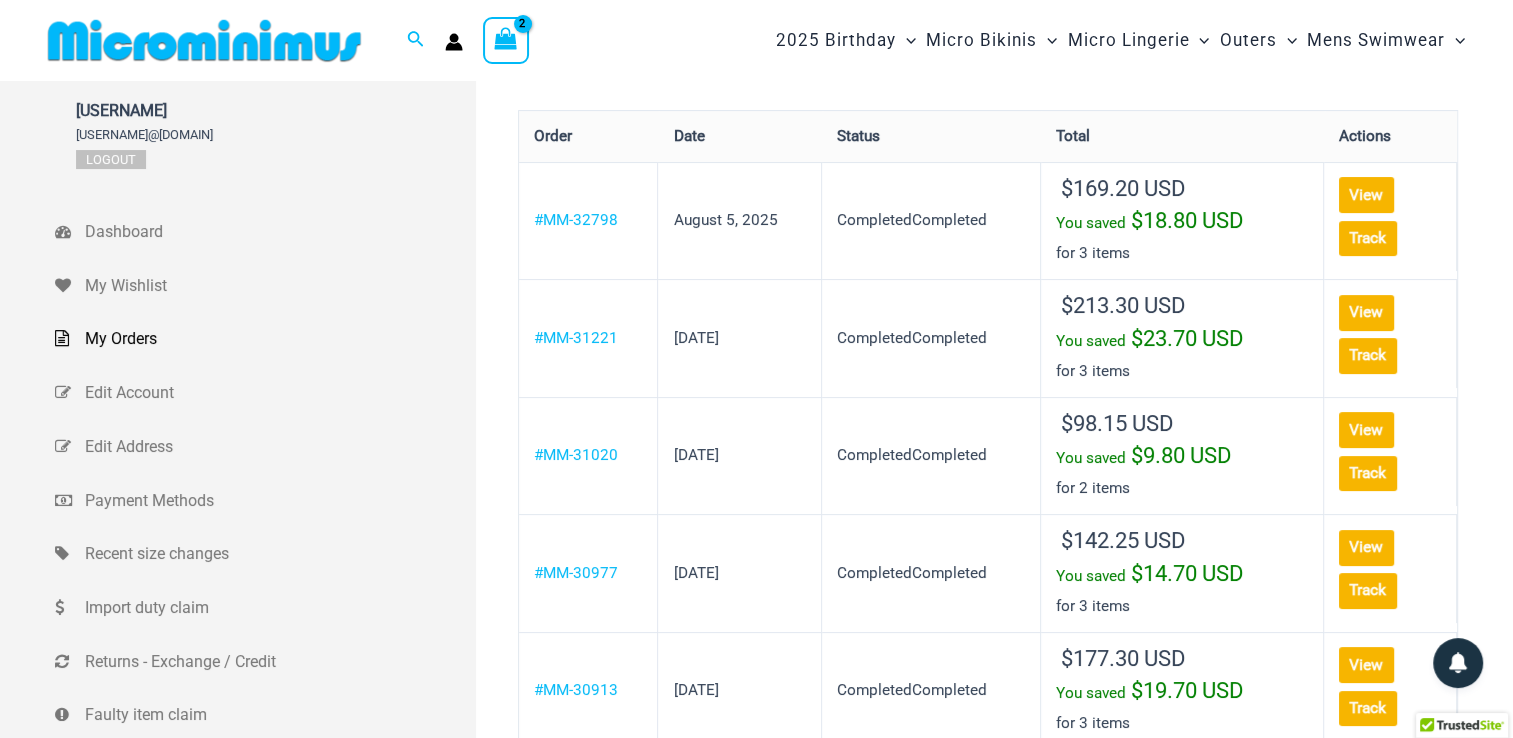 type on "**********" 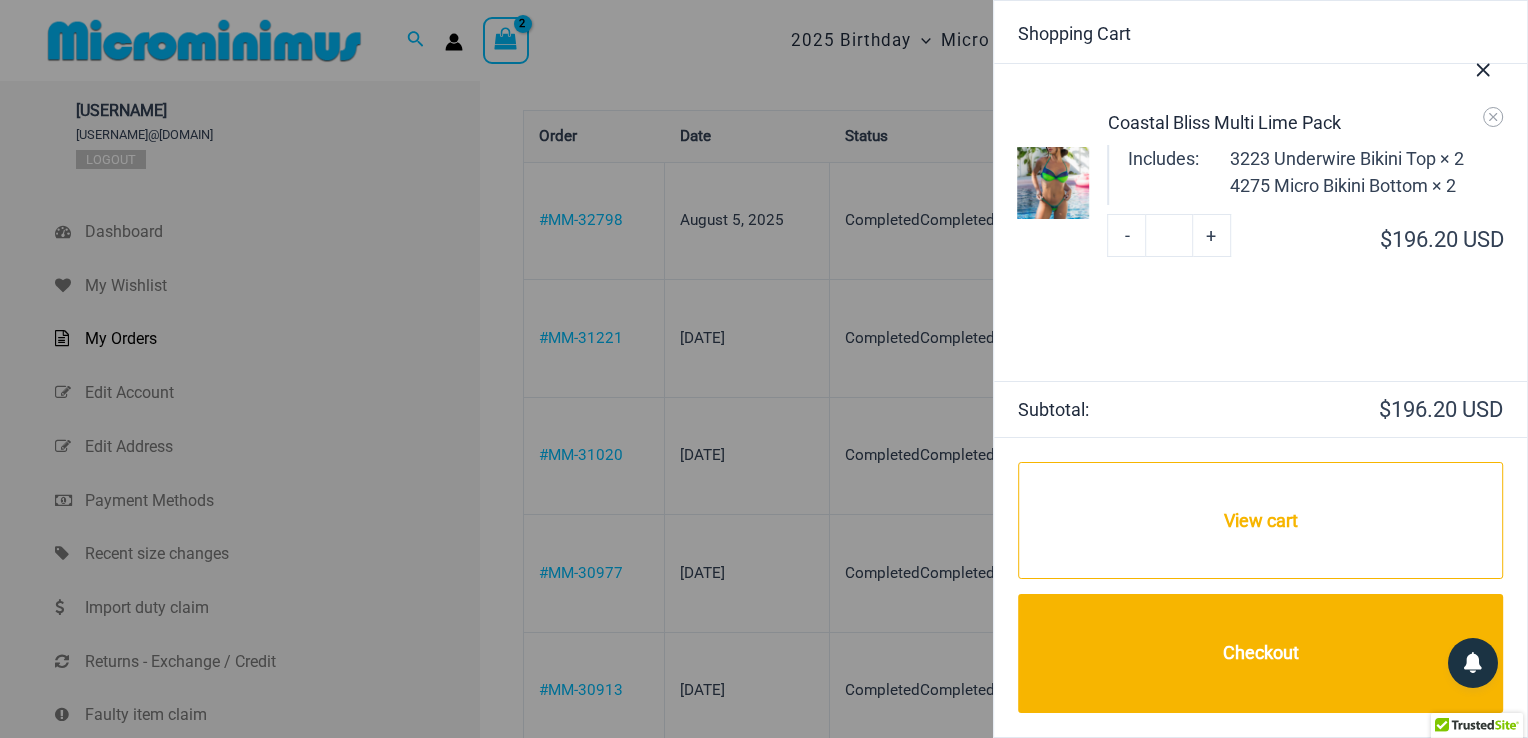 click on "-" at bounding box center (1127, 235) 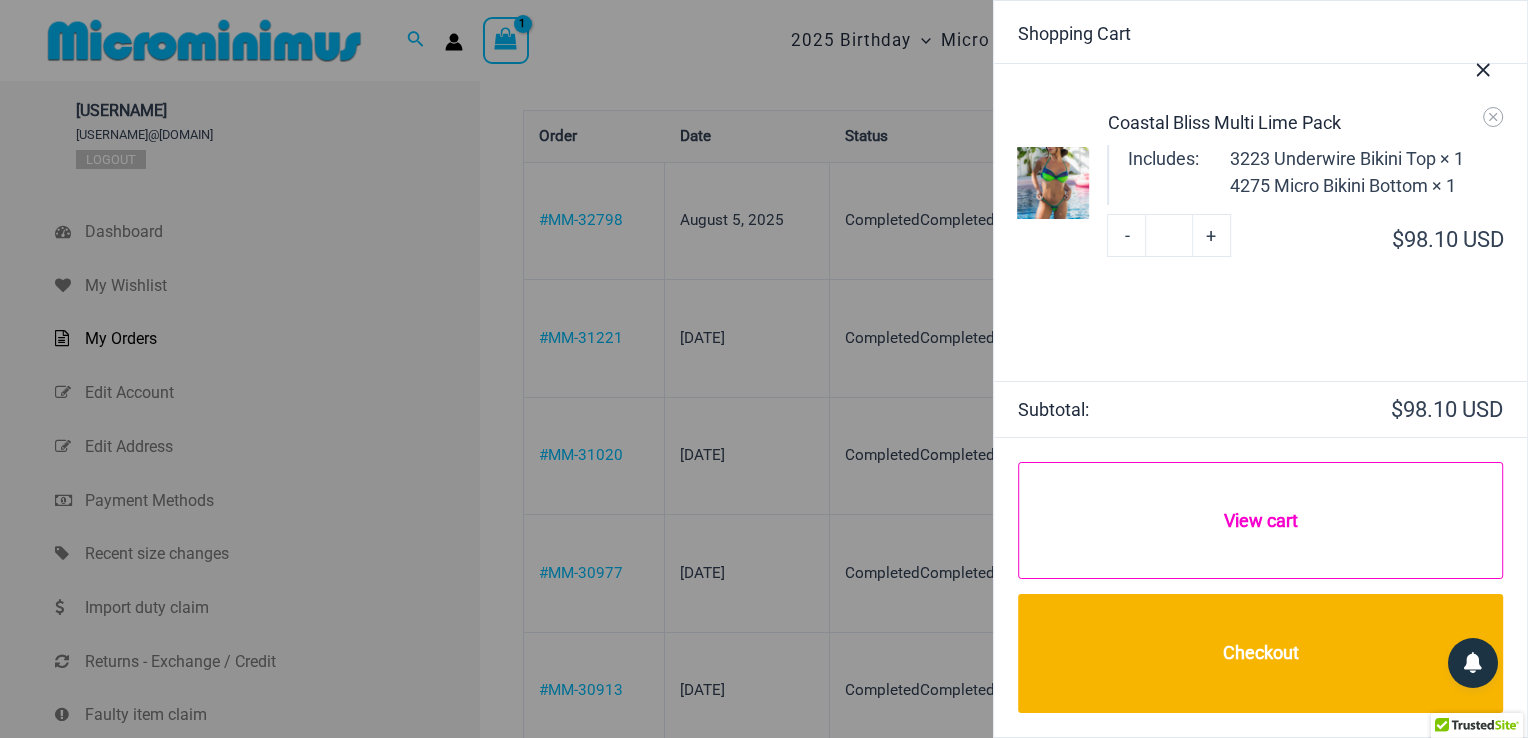 click on "View cart" at bounding box center [1260, 520] 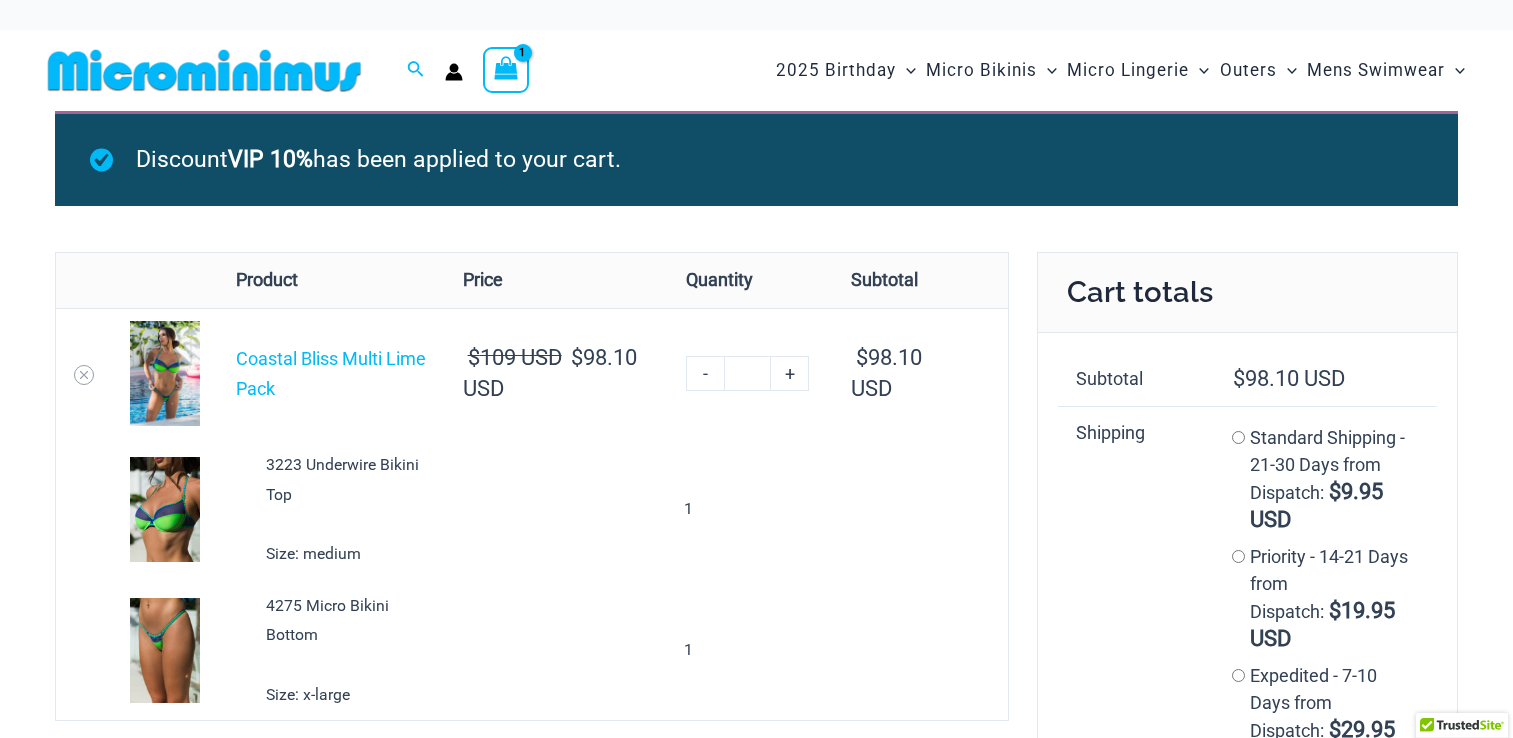 scroll, scrollTop: 0, scrollLeft: 0, axis: both 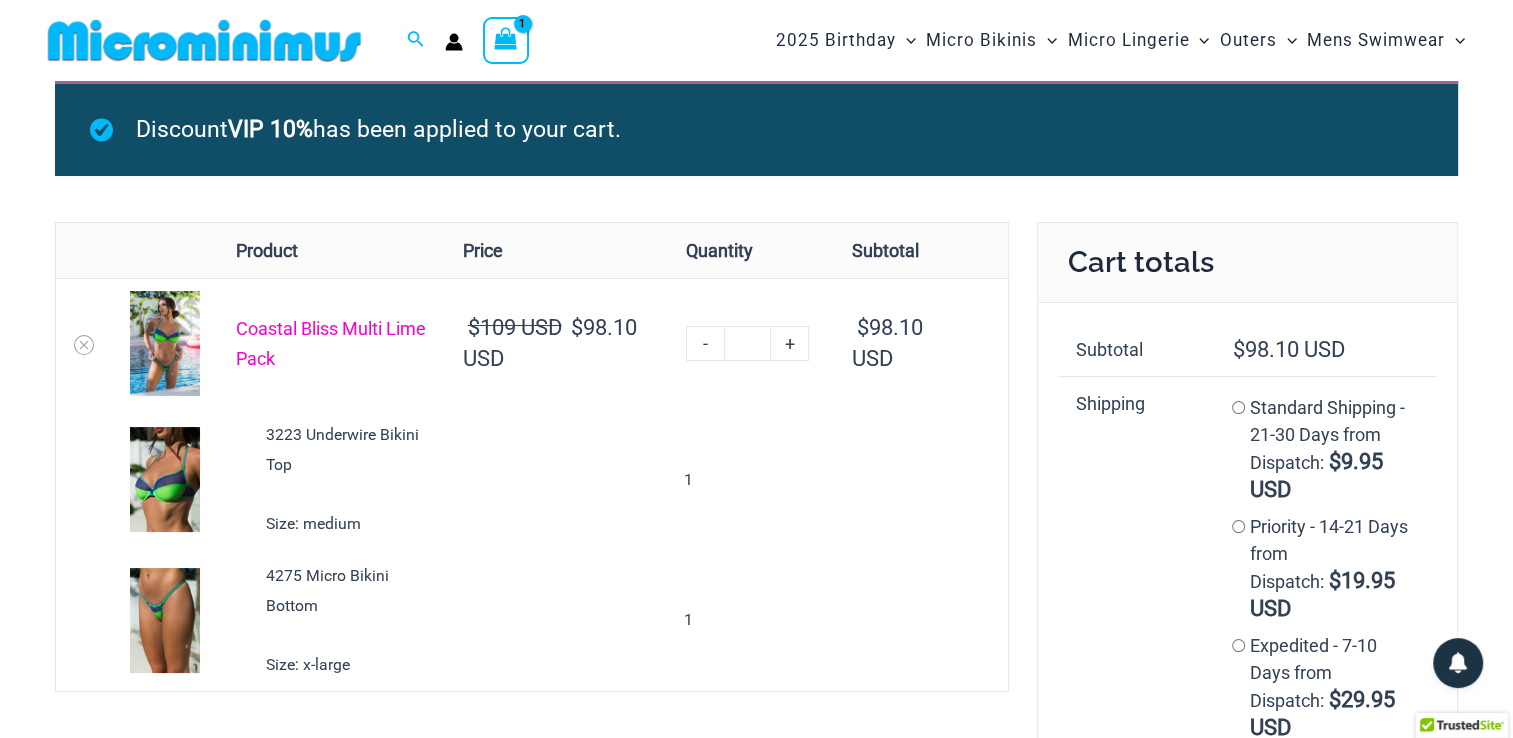 type on "**********" 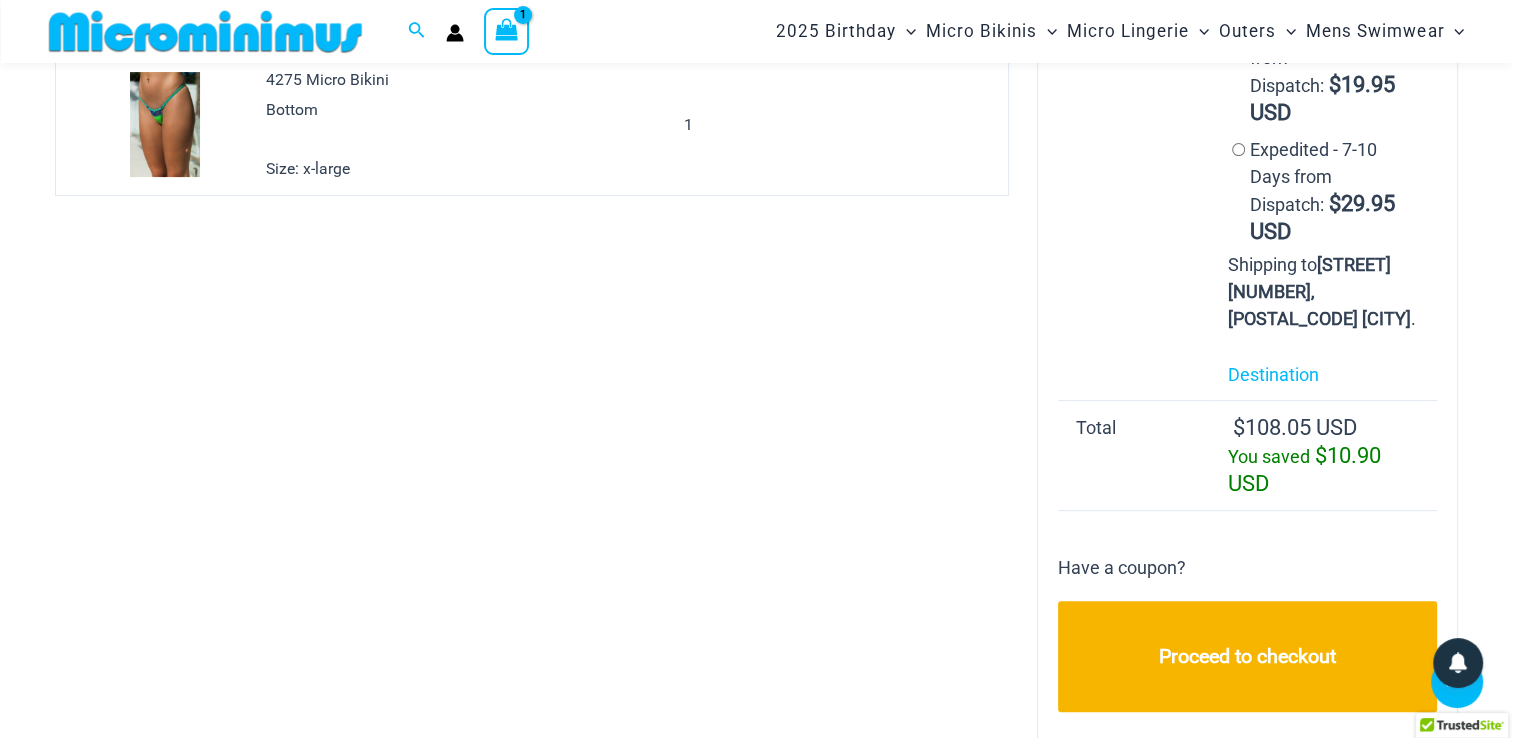 scroll, scrollTop: 482, scrollLeft: 0, axis: vertical 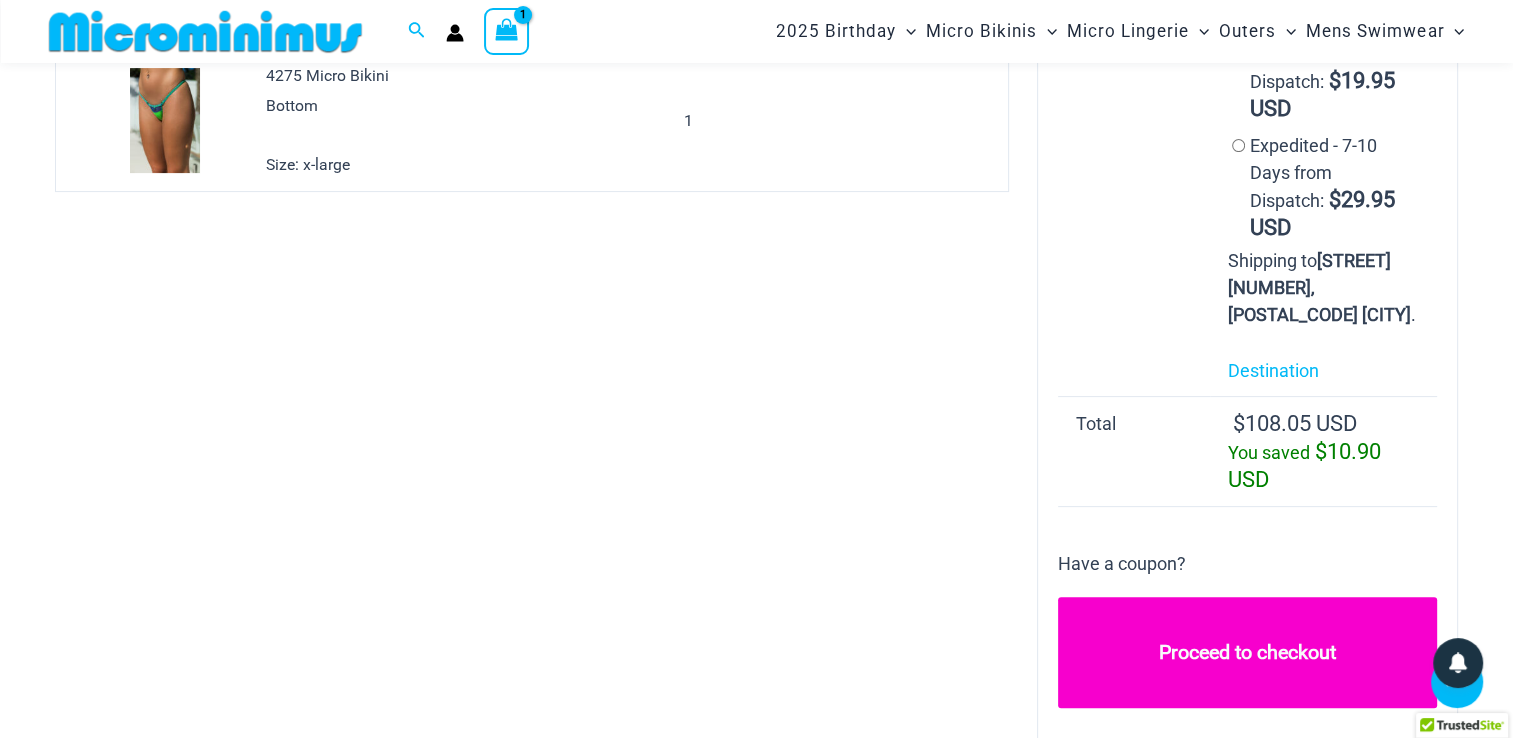 click on "Proceed to checkout" at bounding box center [1247, 652] 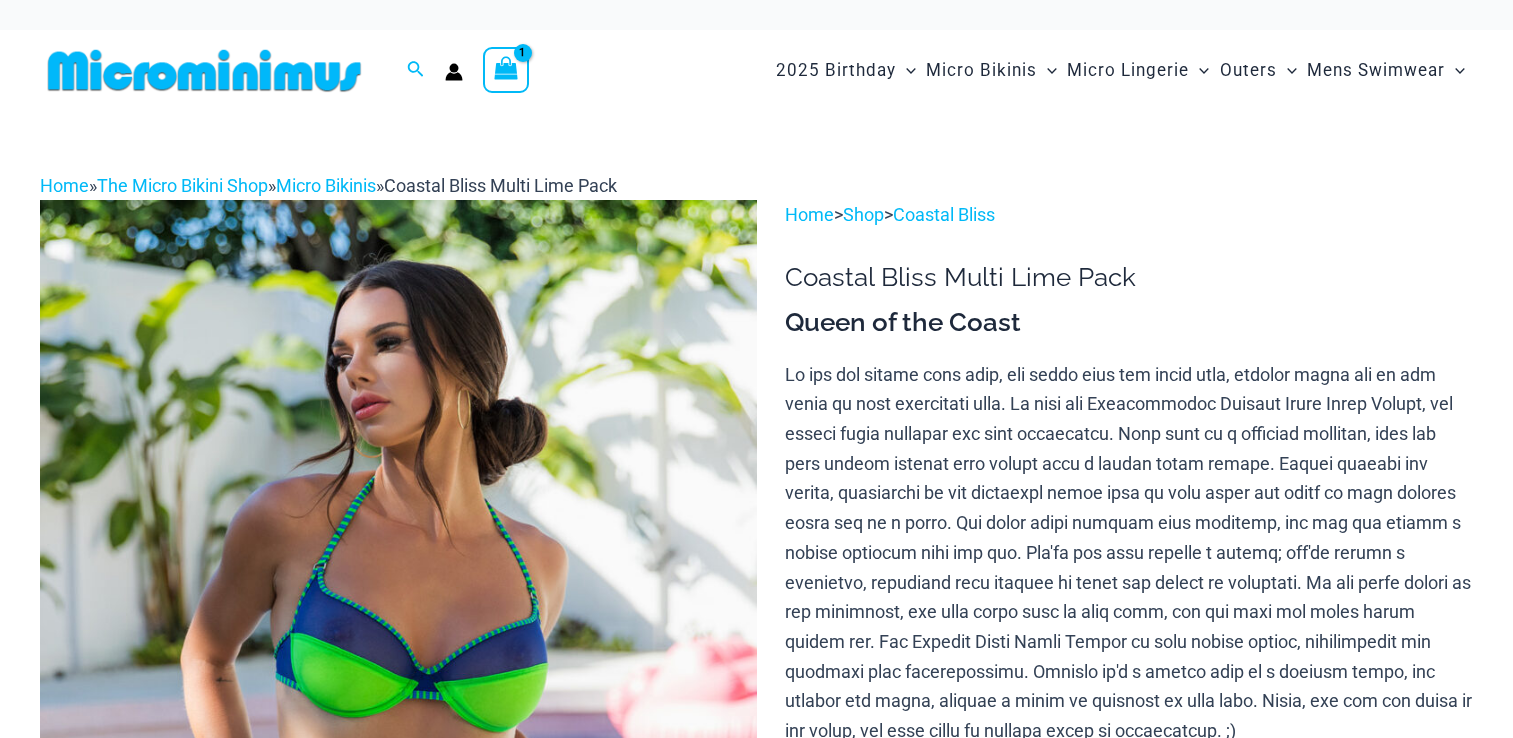 scroll, scrollTop: 0, scrollLeft: 0, axis: both 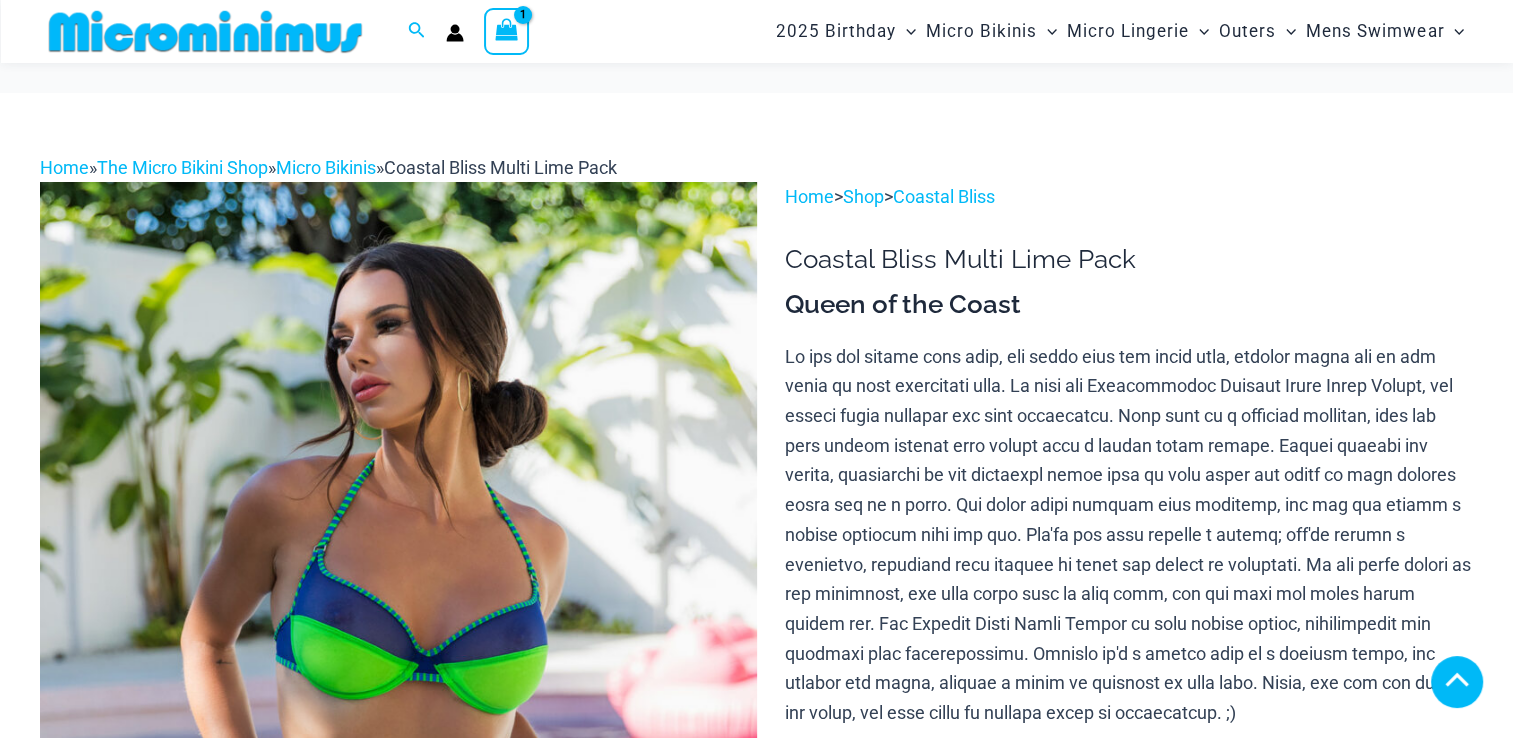 drag, startPoint x: 476, startPoint y: 219, endPoint x: 588, endPoint y: 272, distance: 123.90723 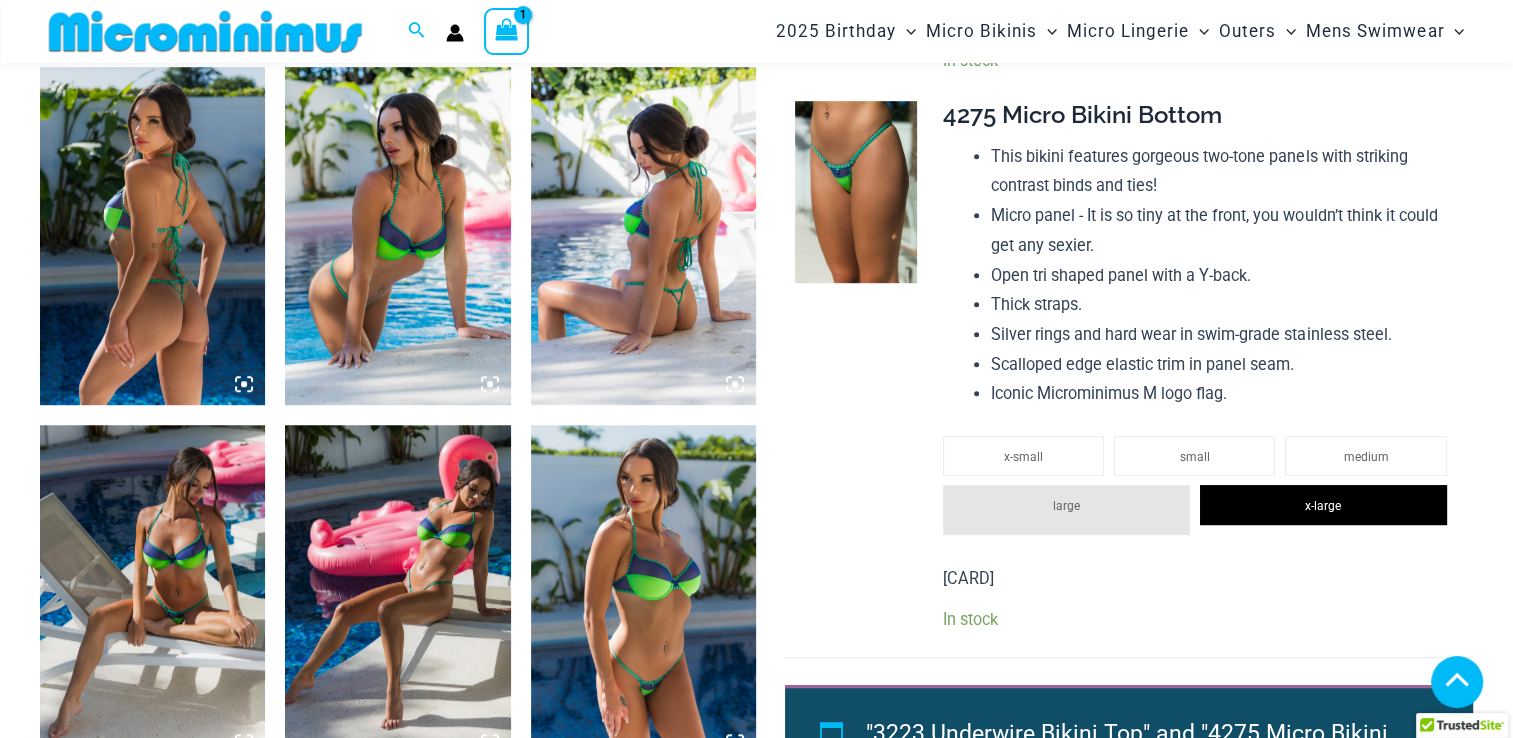 scroll, scrollTop: 1152, scrollLeft: 0, axis: vertical 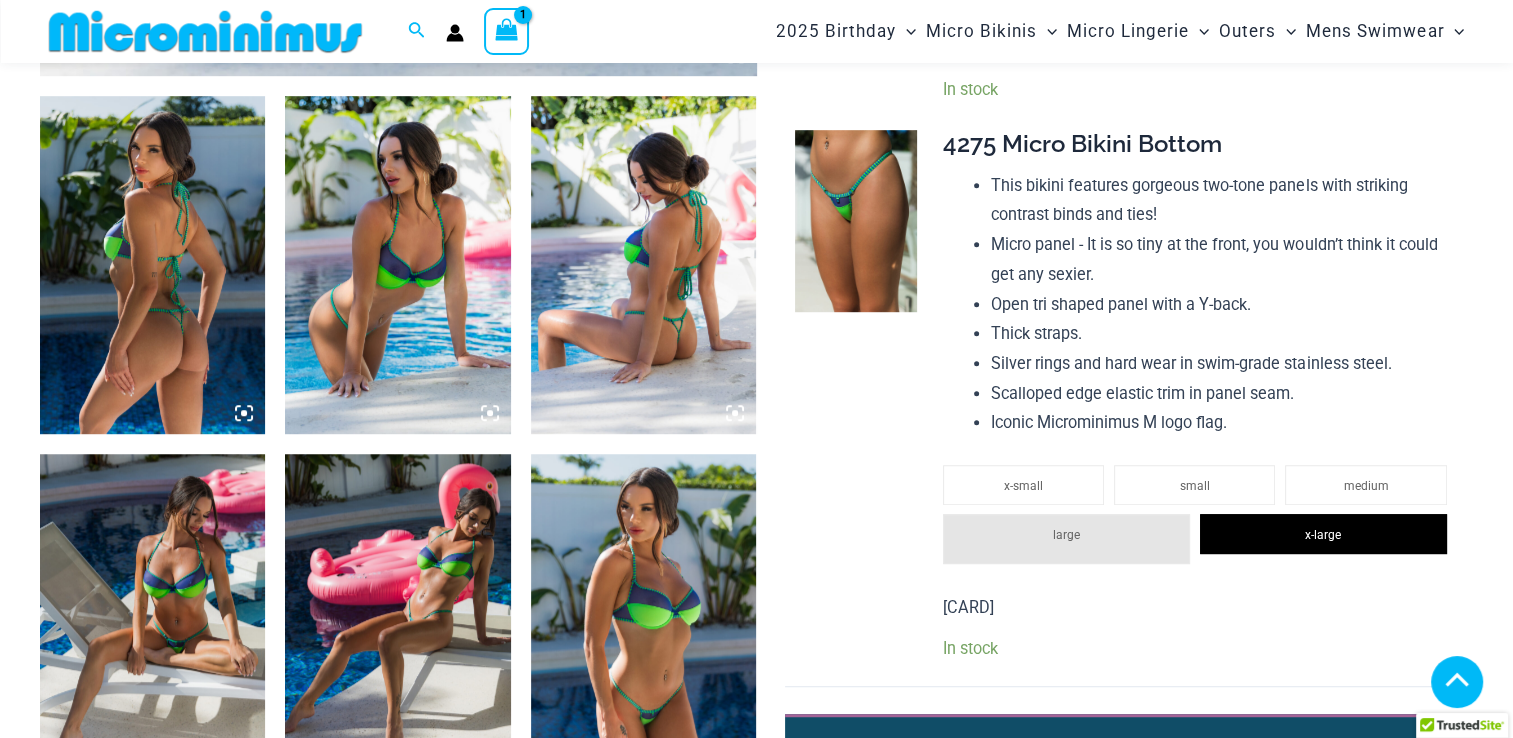 click 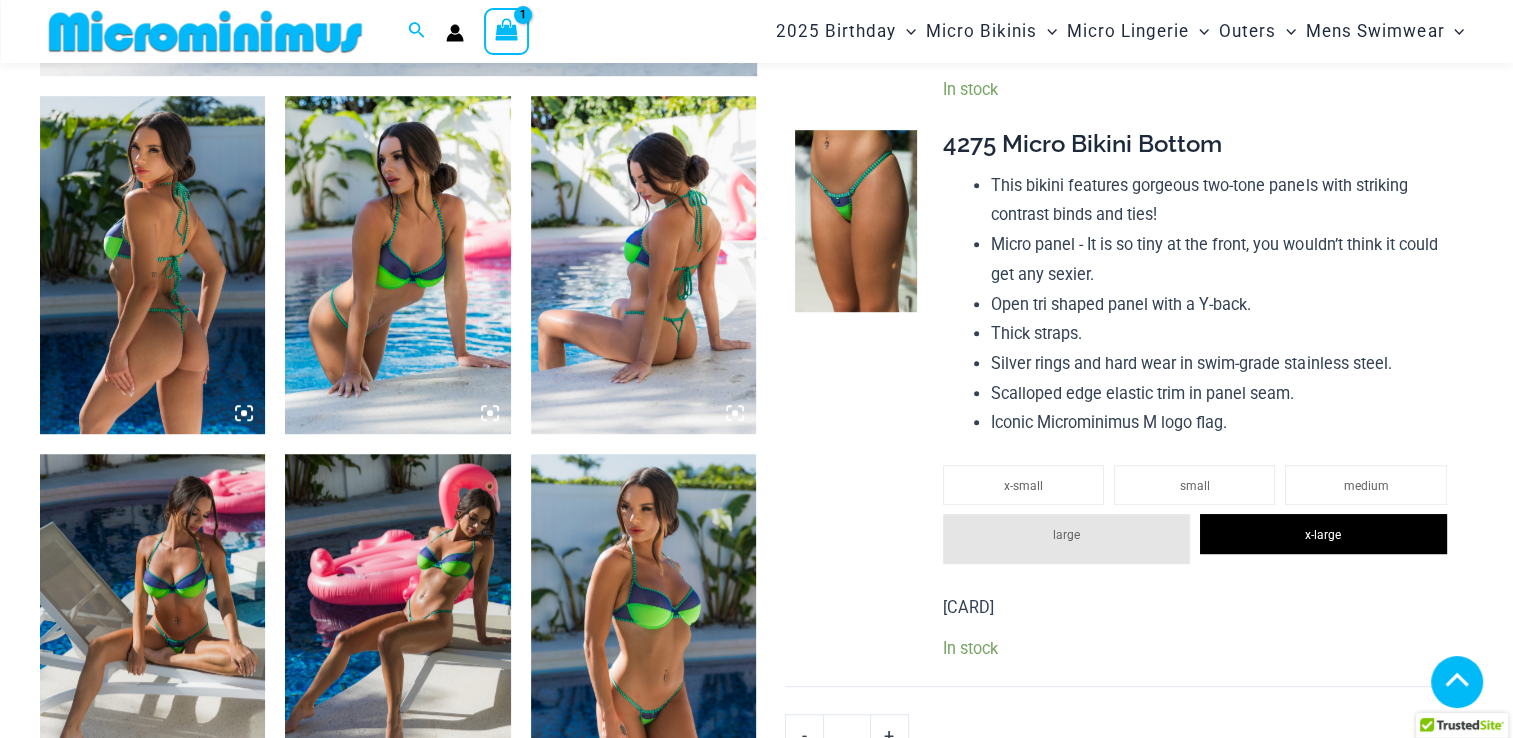 click at bounding box center (152, 265) 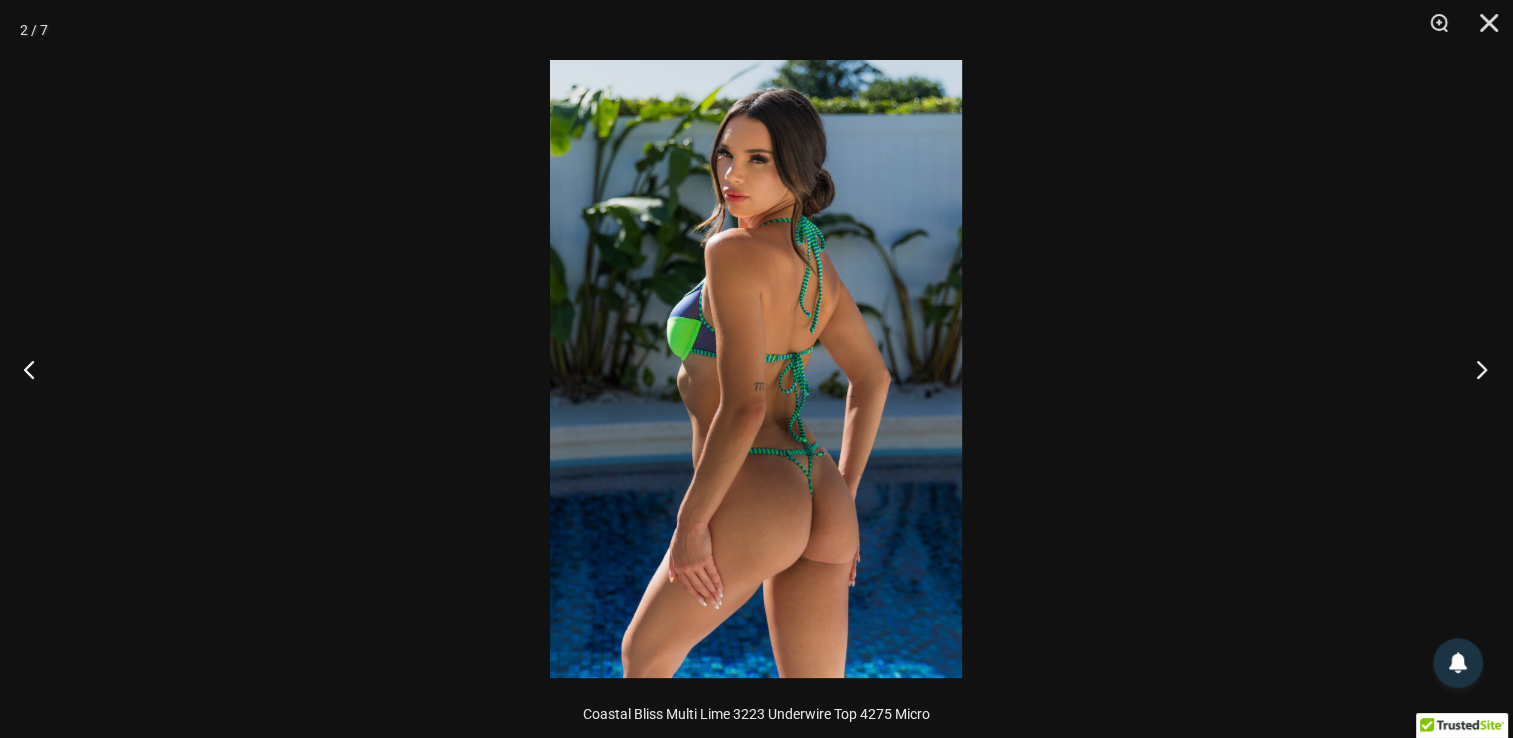 click at bounding box center (1475, 369) 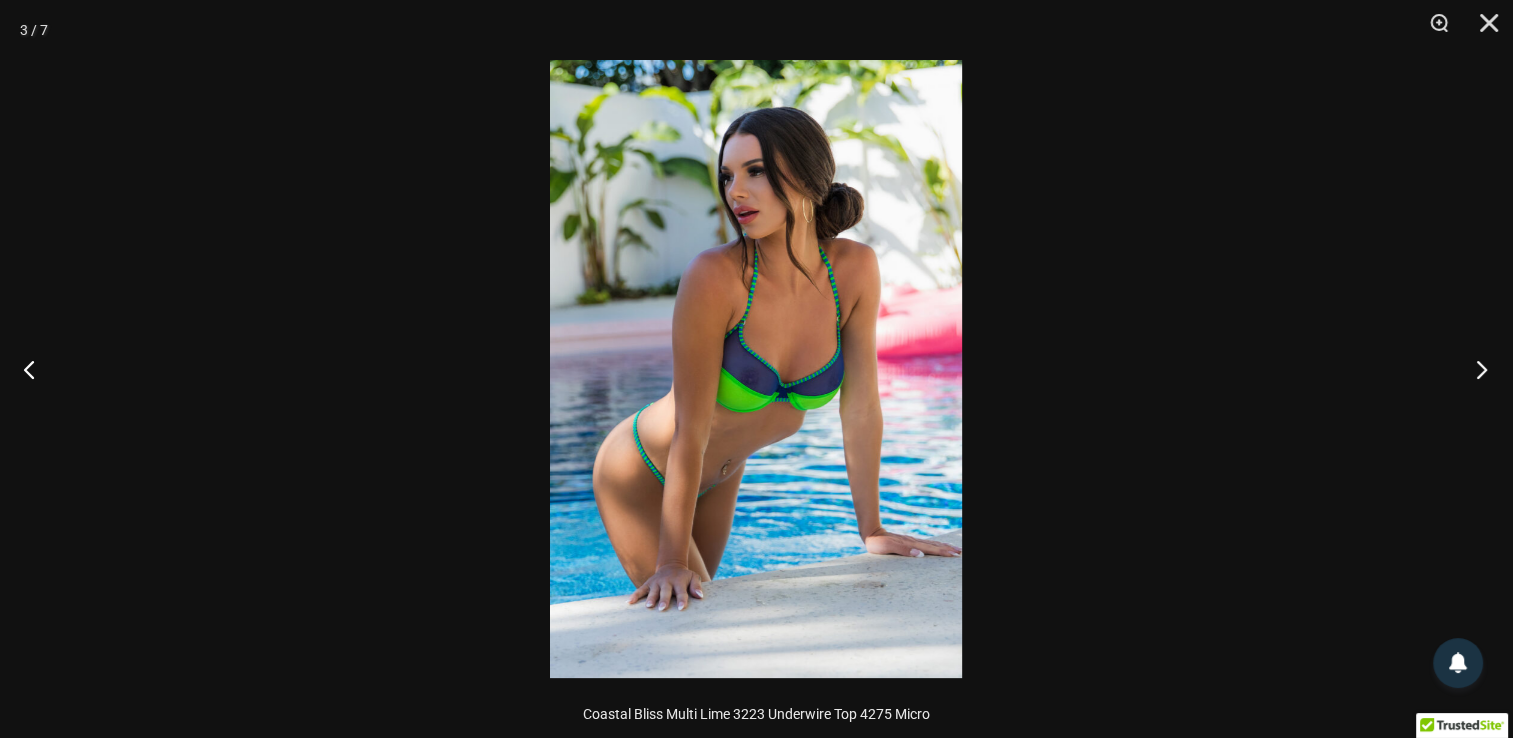 click at bounding box center [1475, 369] 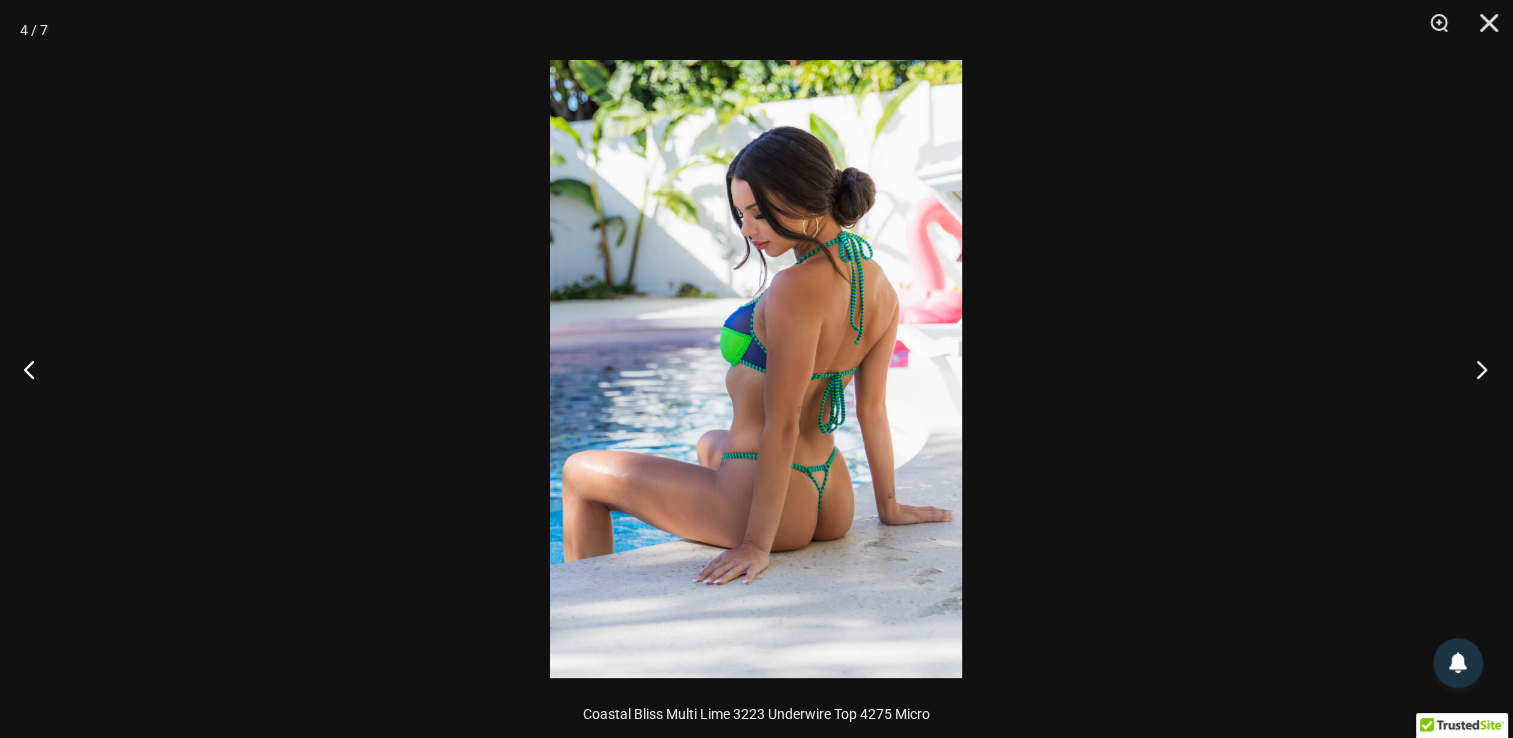 click at bounding box center [1475, 369] 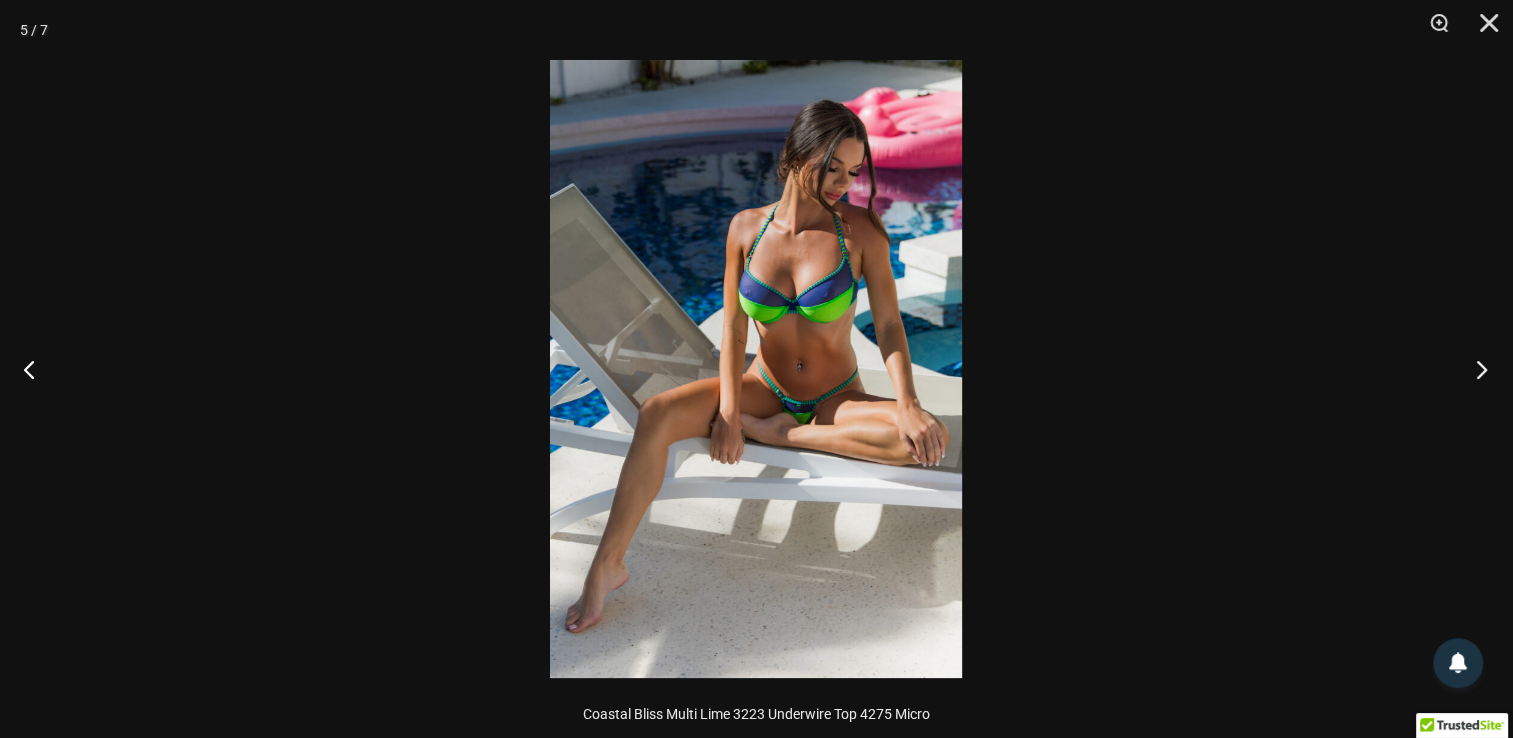 click at bounding box center (1475, 369) 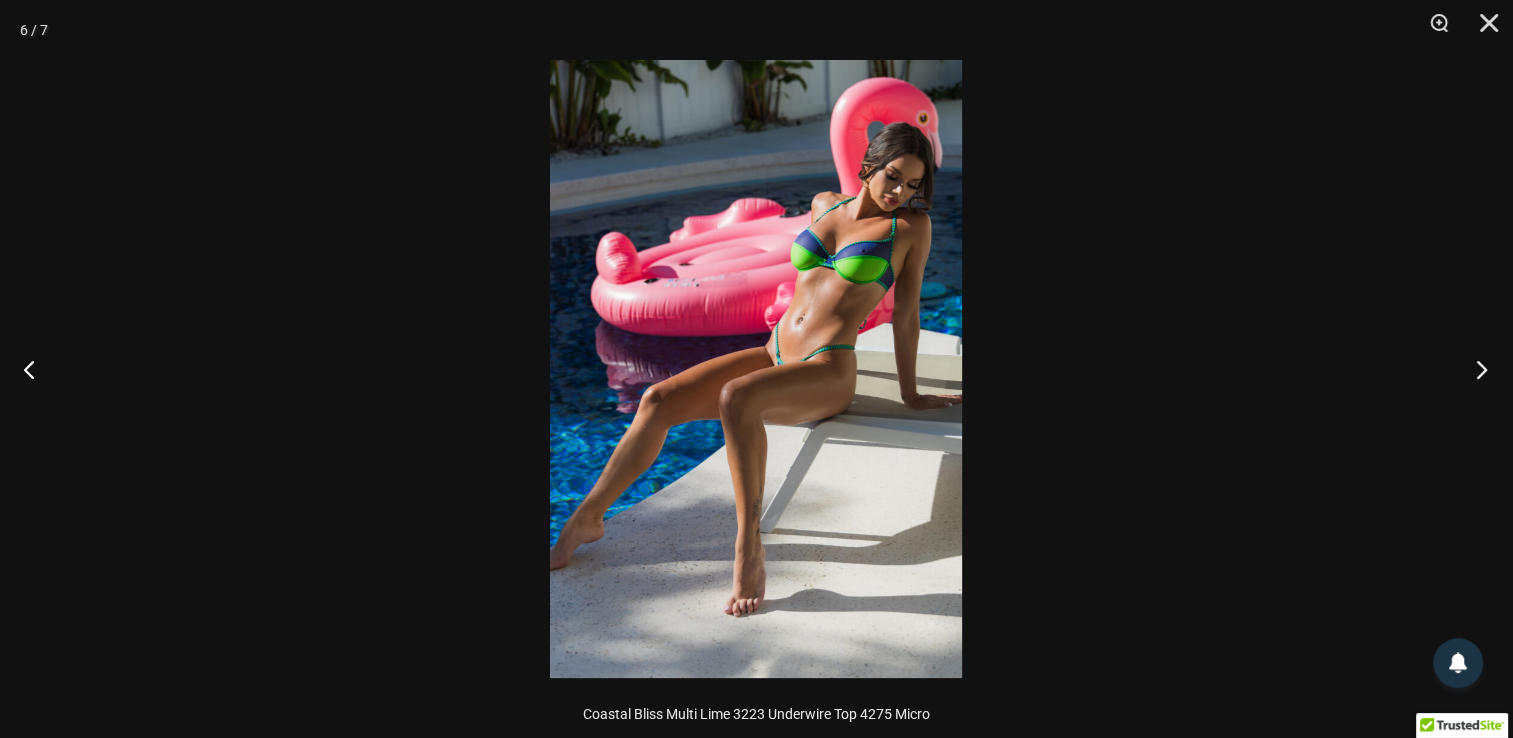 click at bounding box center (1475, 369) 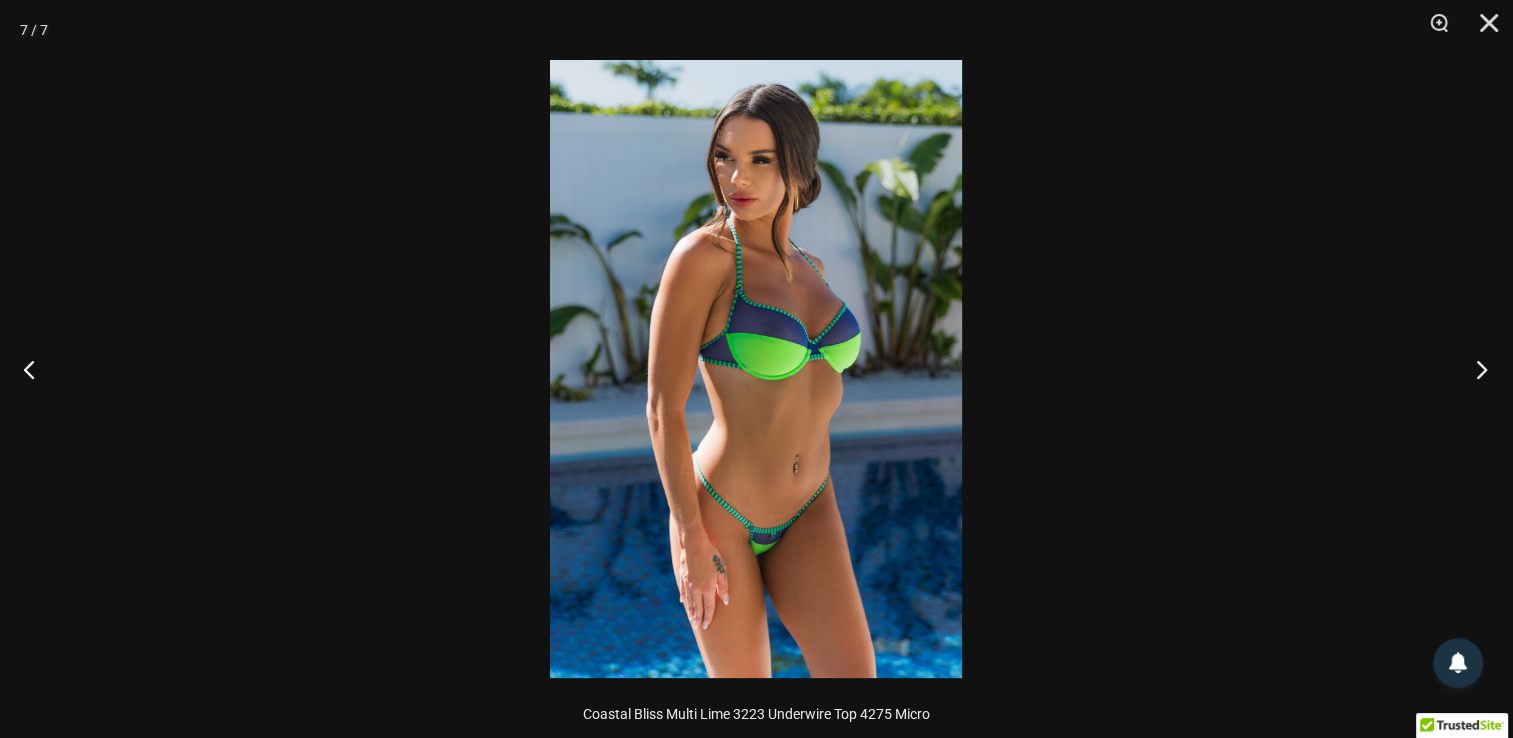 click at bounding box center (1475, 369) 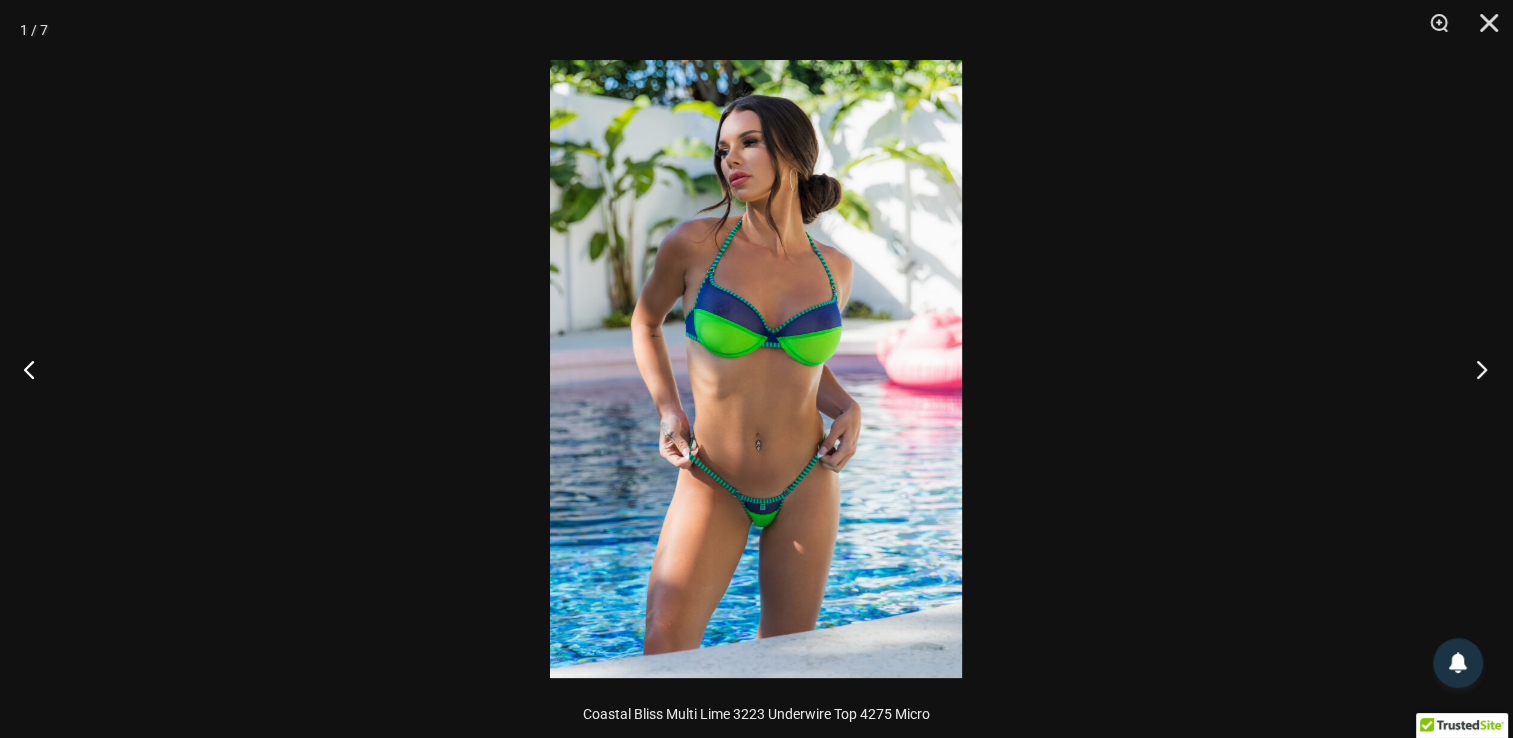click at bounding box center [1475, 369] 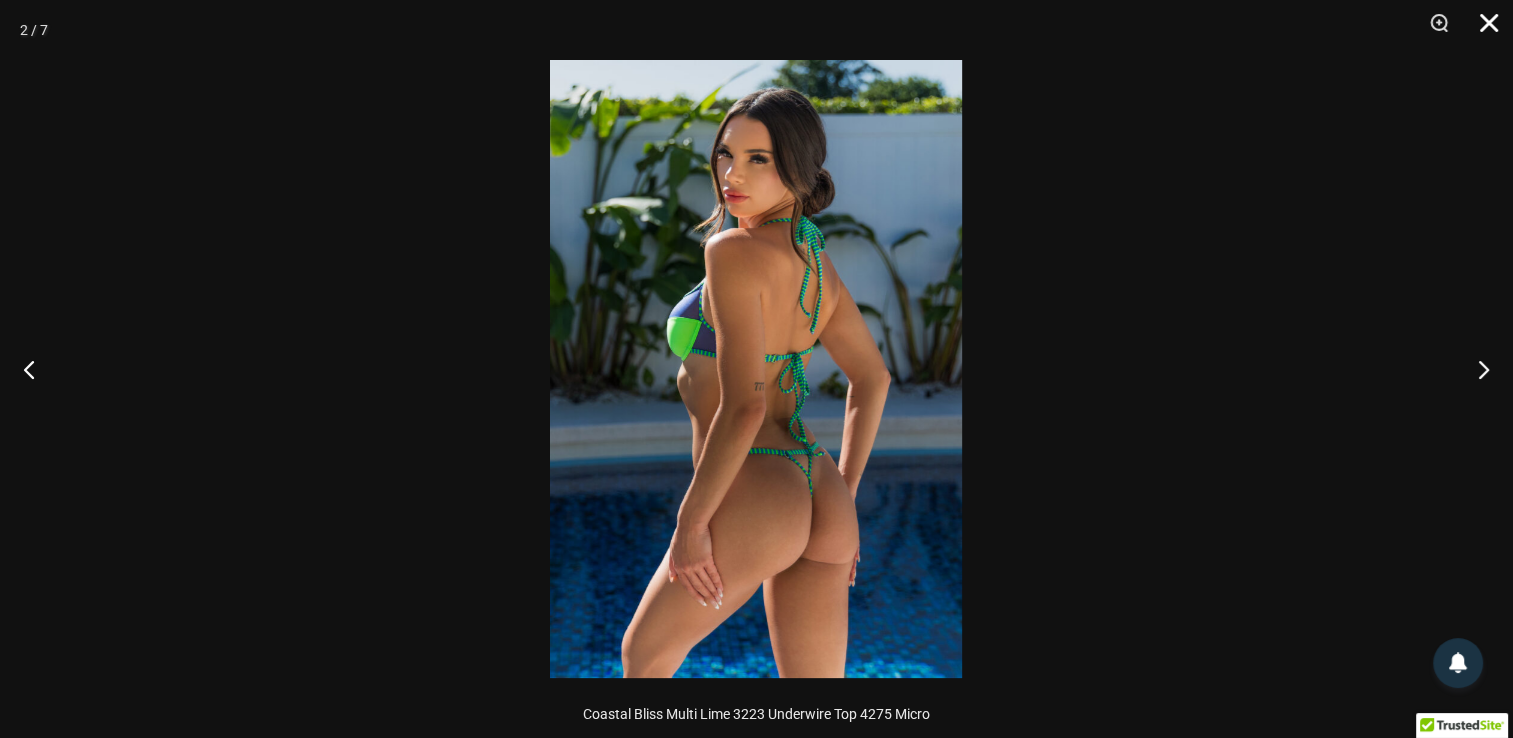 click at bounding box center [1482, 30] 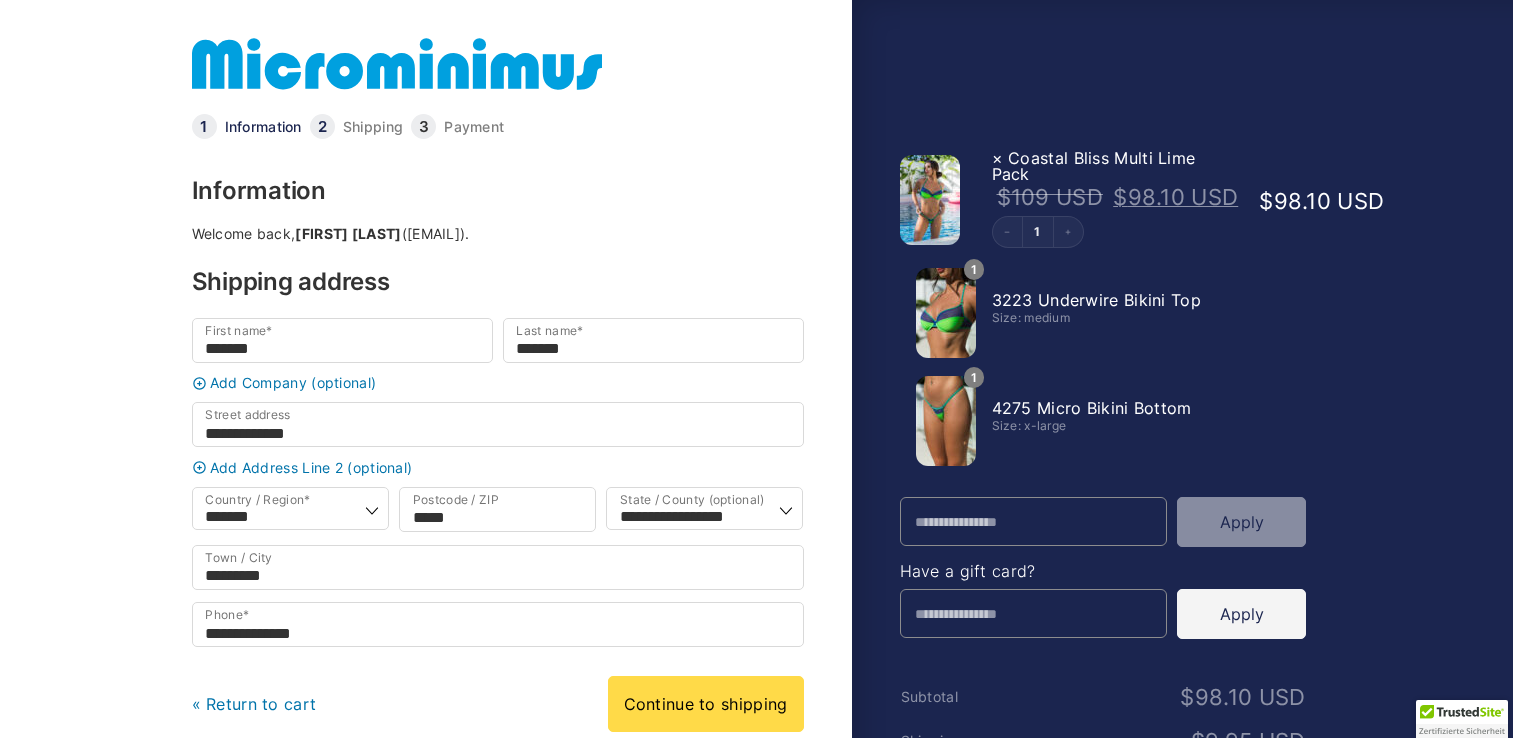 select on "*****" 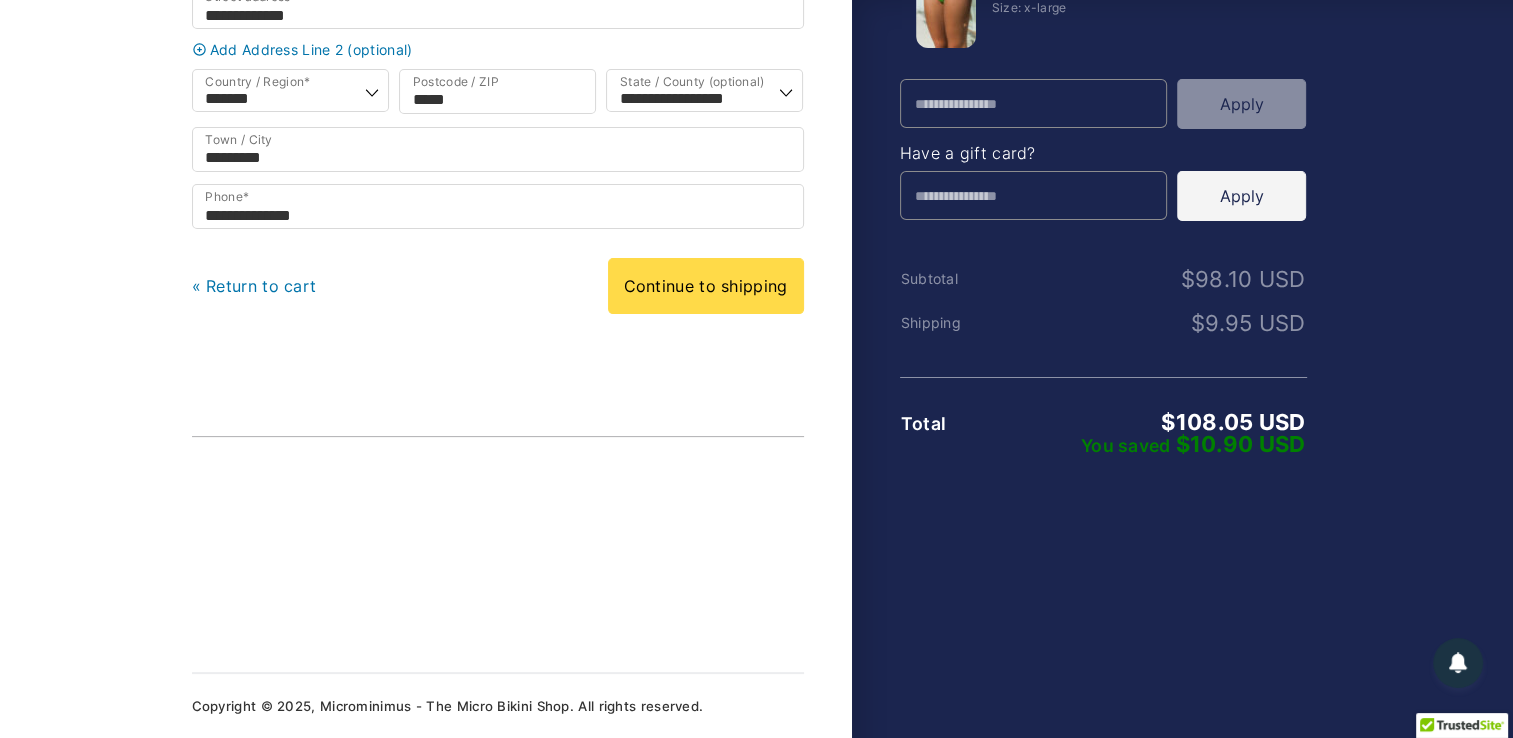scroll, scrollTop: 428, scrollLeft: 0, axis: vertical 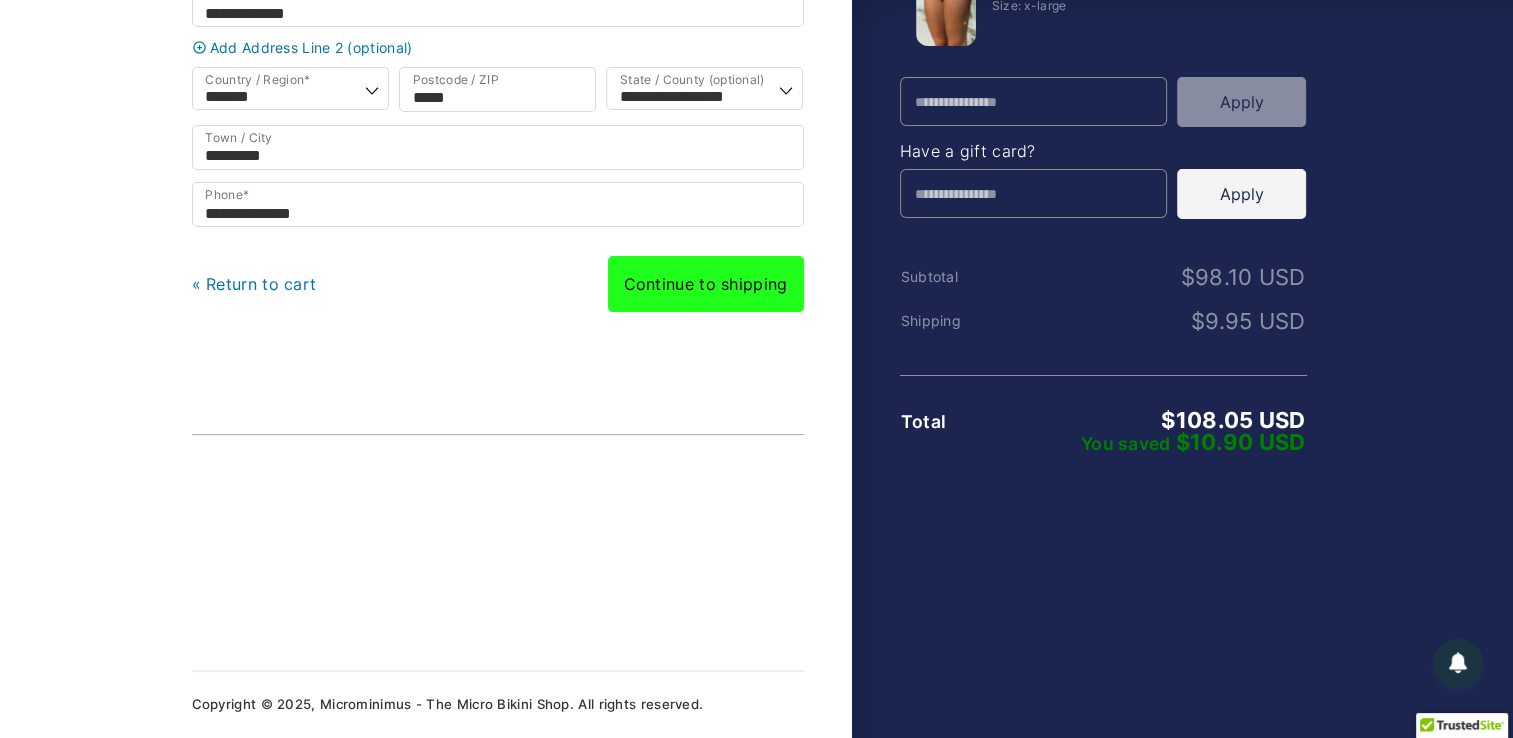 click on "Continue to shipping" at bounding box center (706, 284) 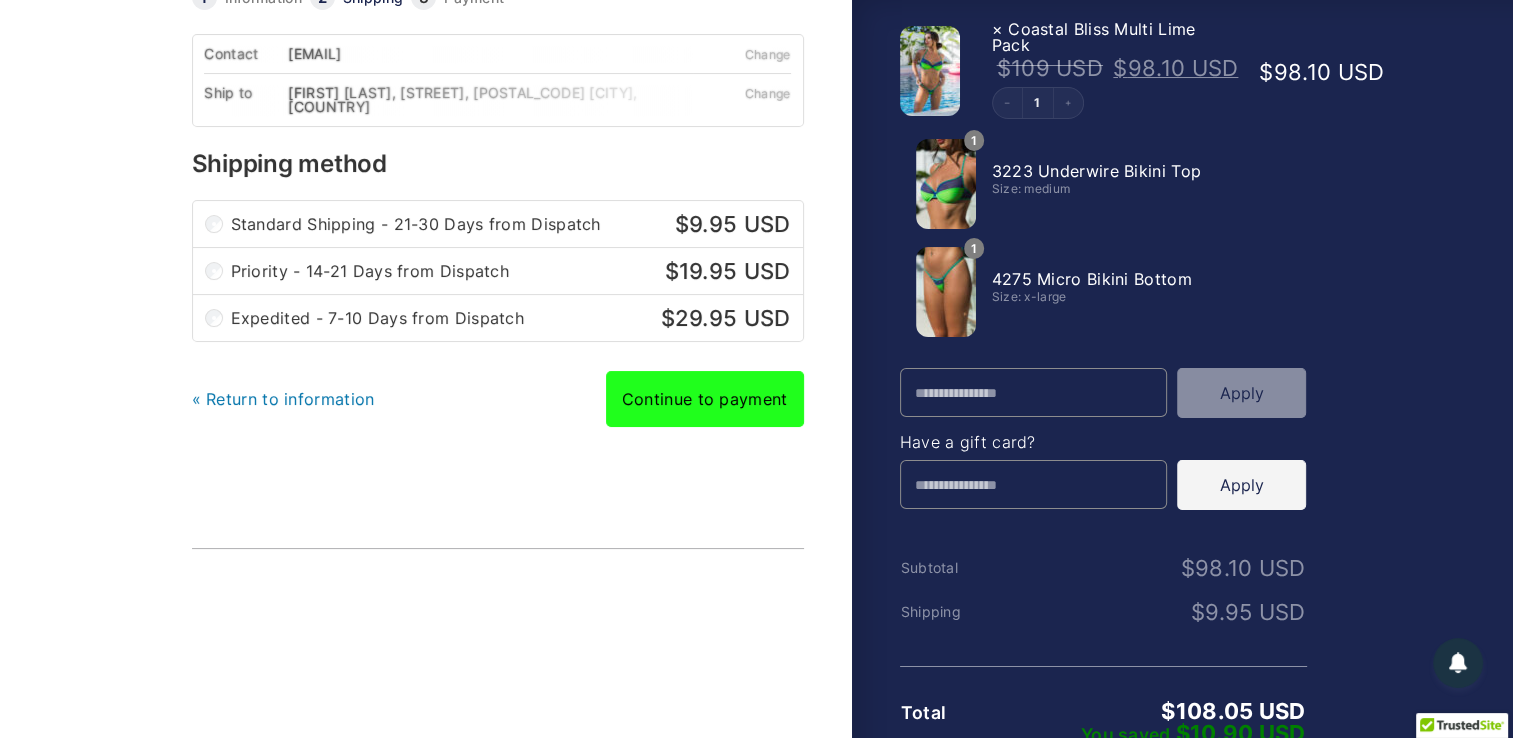 scroll, scrollTop: 240, scrollLeft: 0, axis: vertical 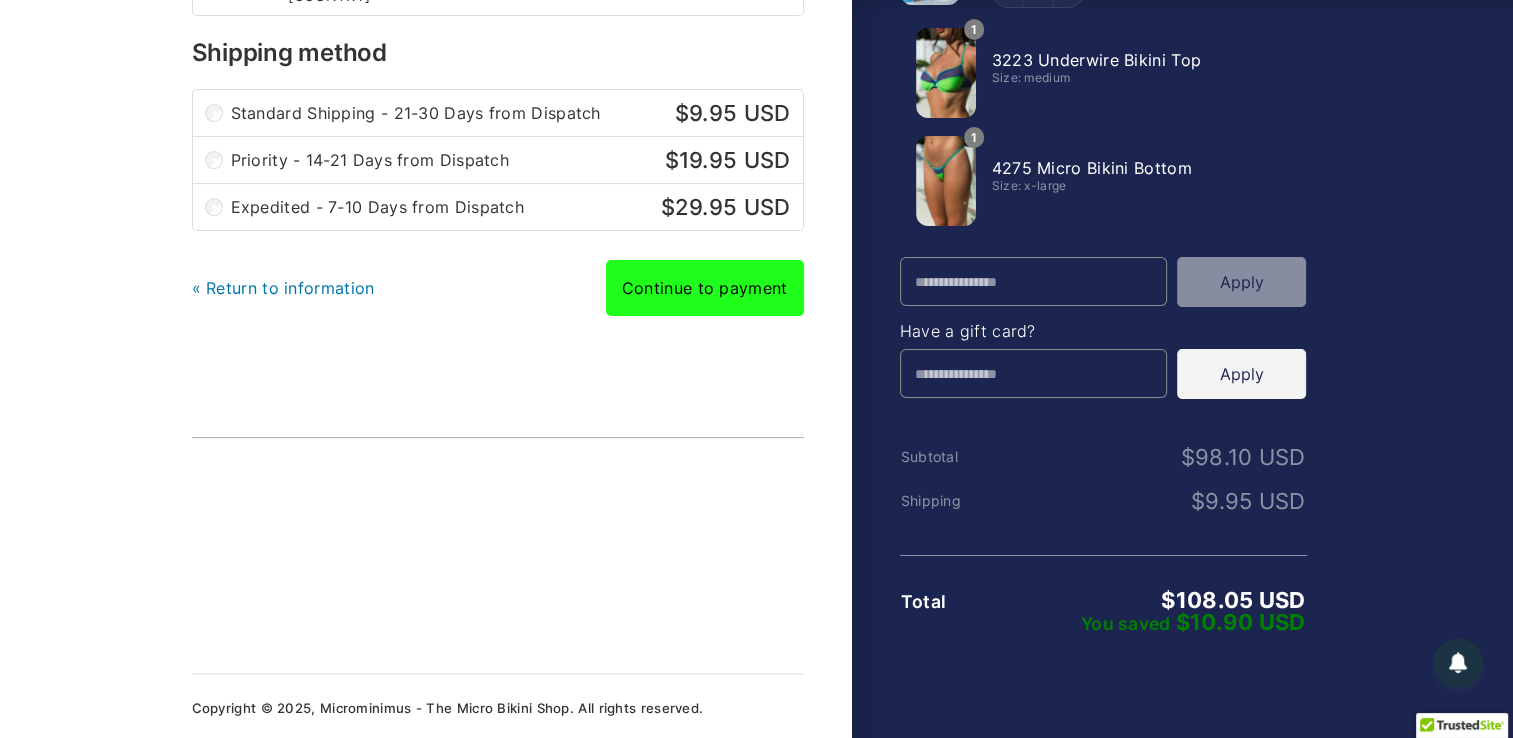 click on "Continue to payment" at bounding box center [705, 288] 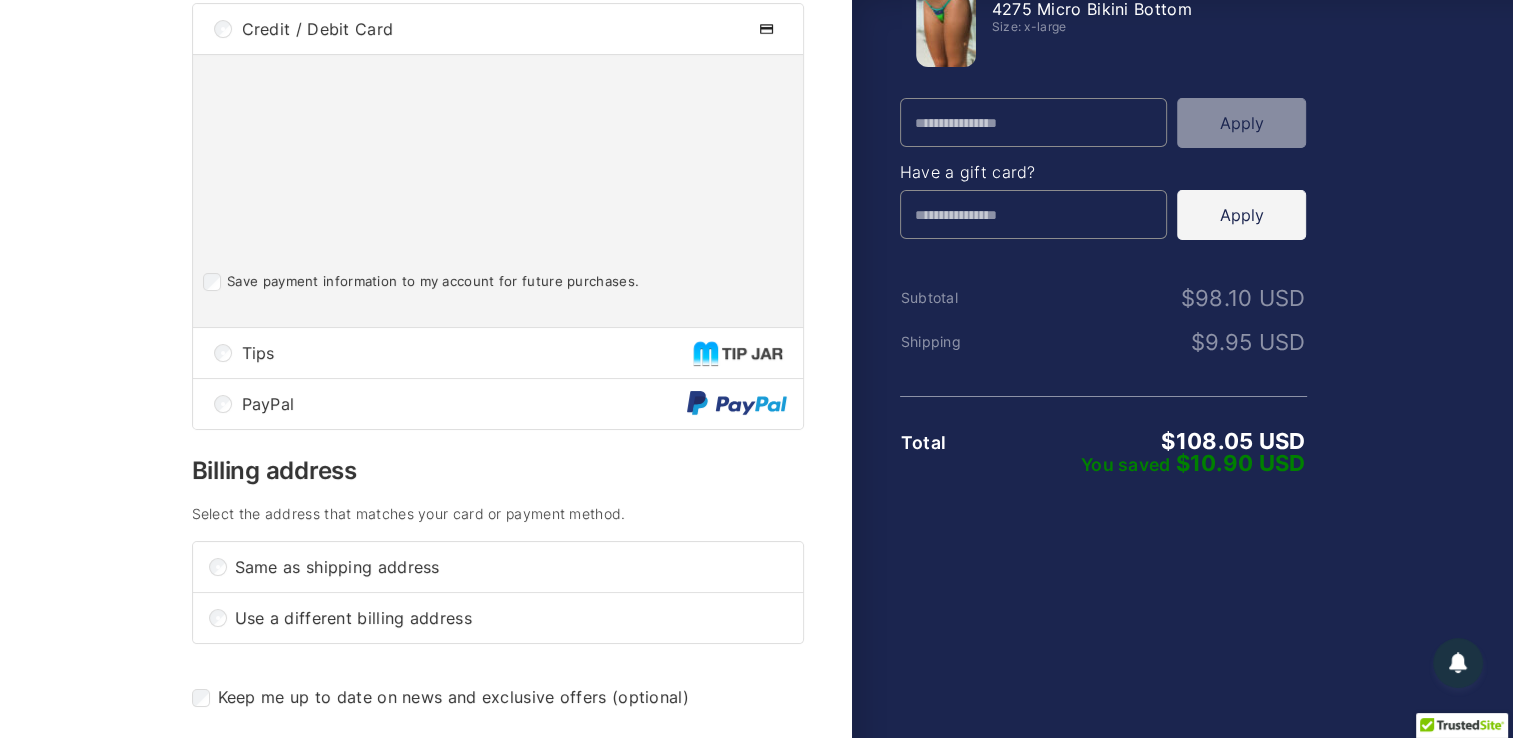 scroll, scrollTop: 400, scrollLeft: 0, axis: vertical 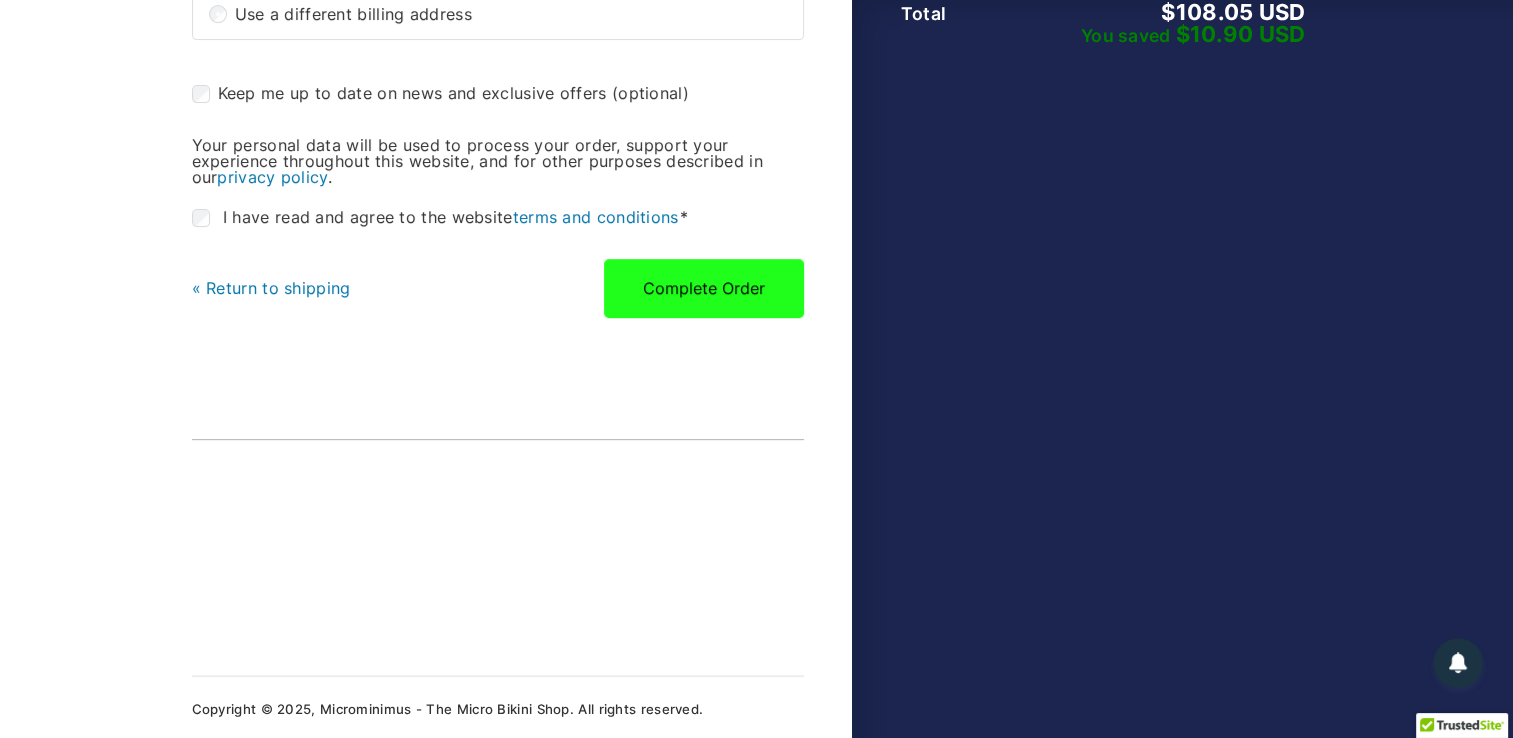 click on "Complete Order" at bounding box center [704, 288] 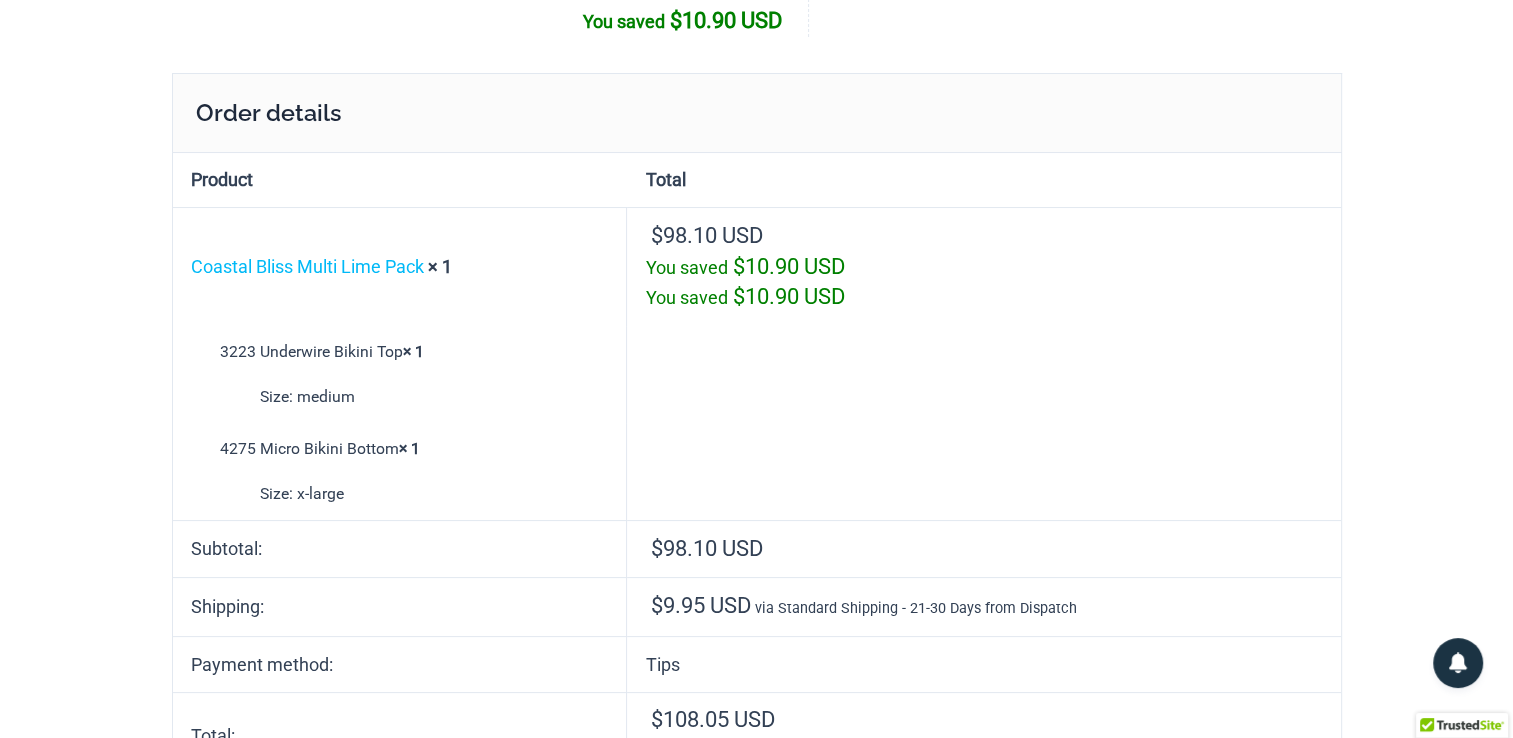 scroll, scrollTop: 0, scrollLeft: 0, axis: both 